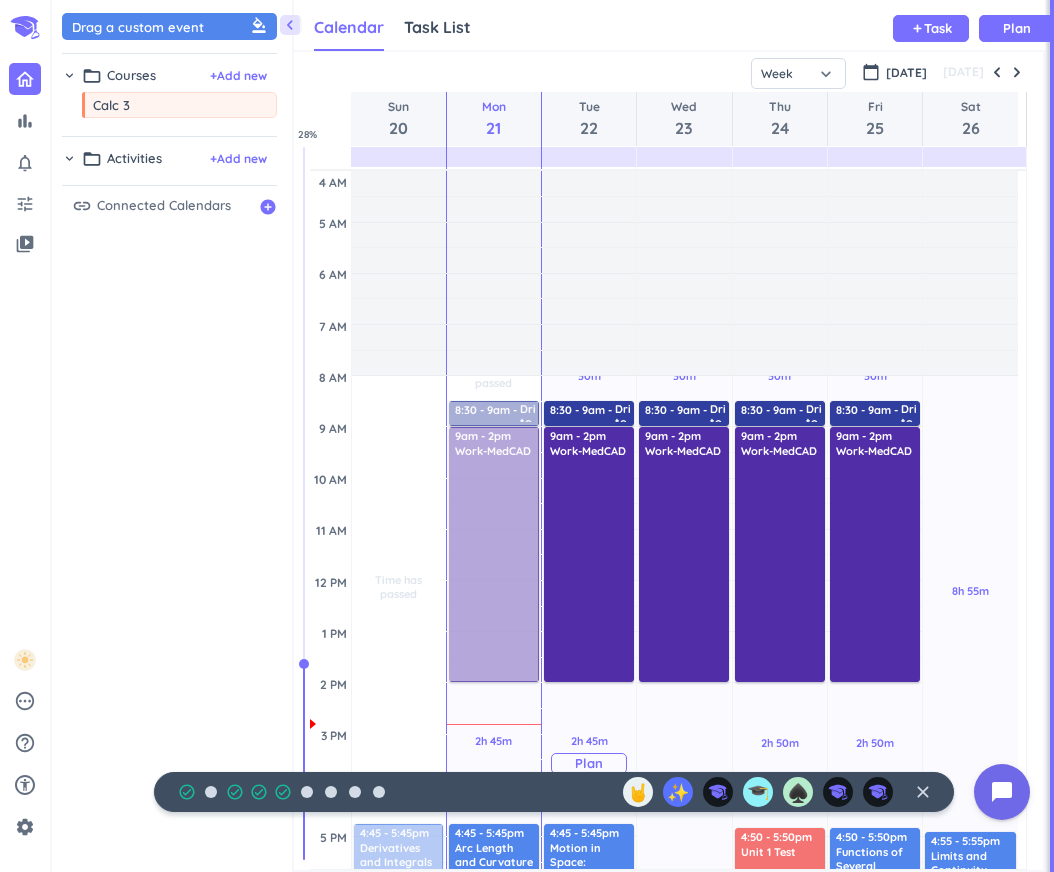 scroll, scrollTop: 0, scrollLeft: 0, axis: both 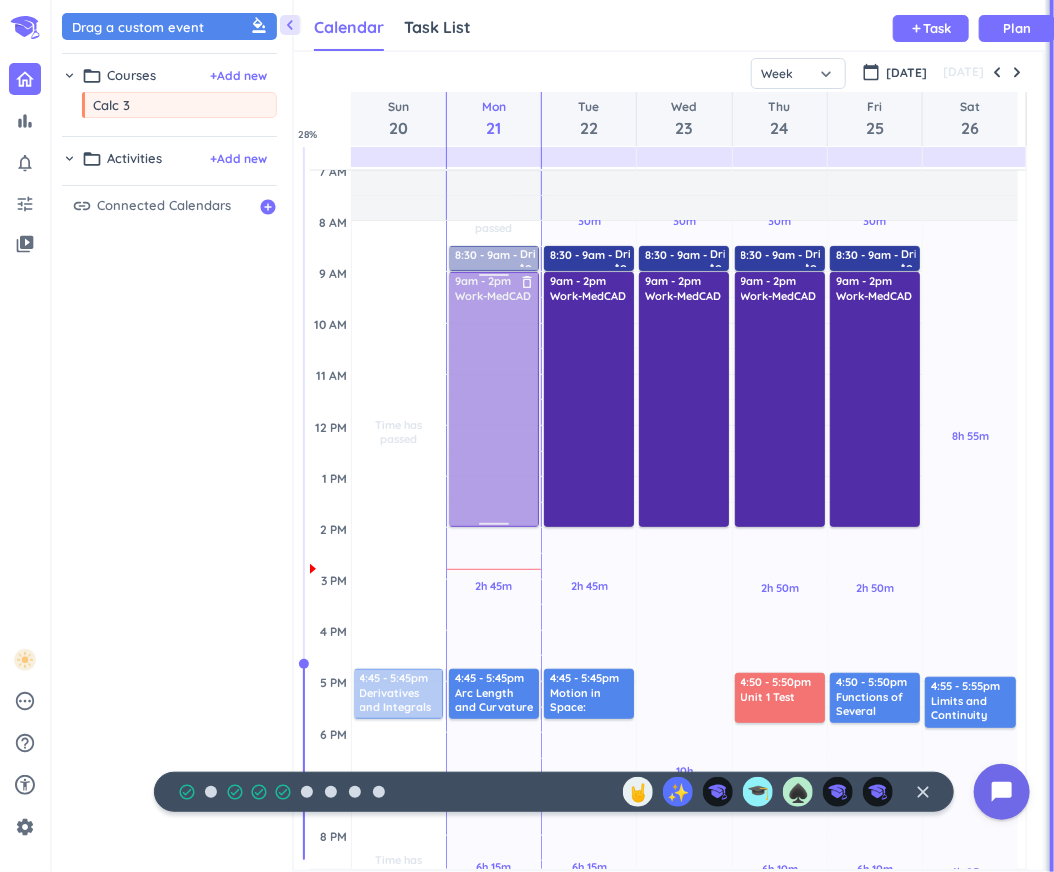 click at bounding box center [492, 399] 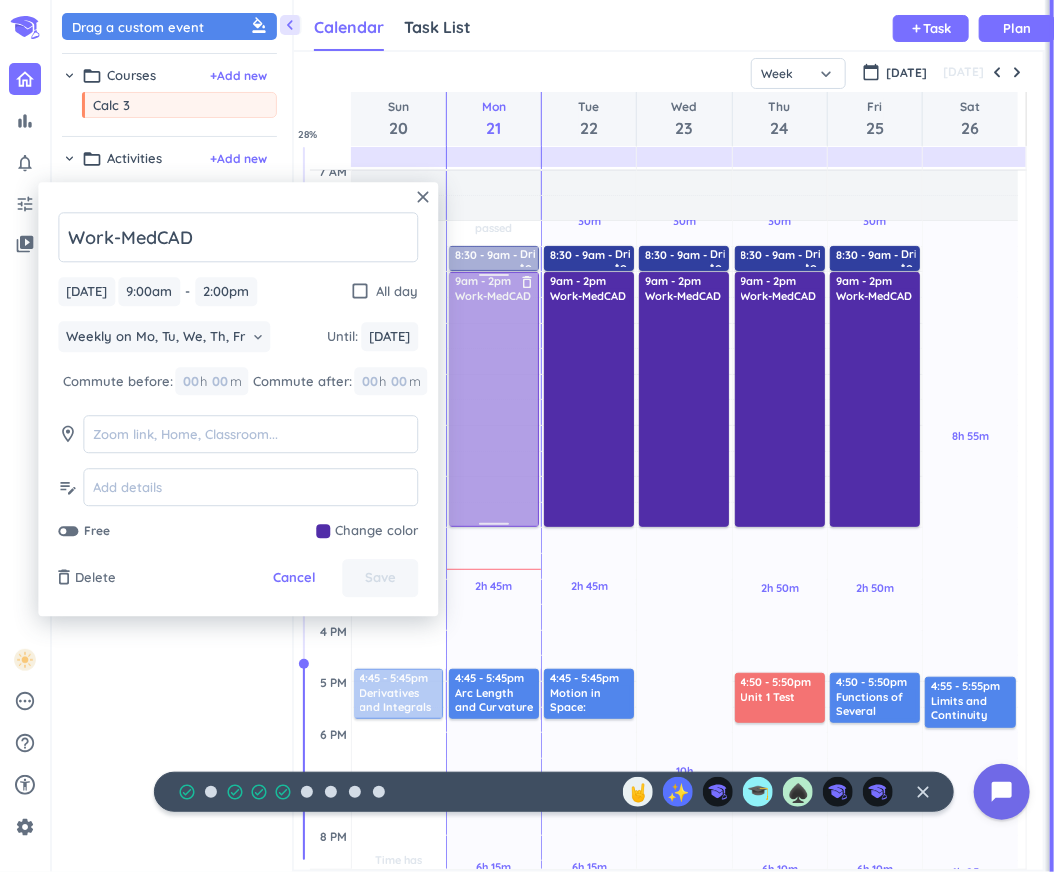 click on "delete_outline" at bounding box center (527, 282) 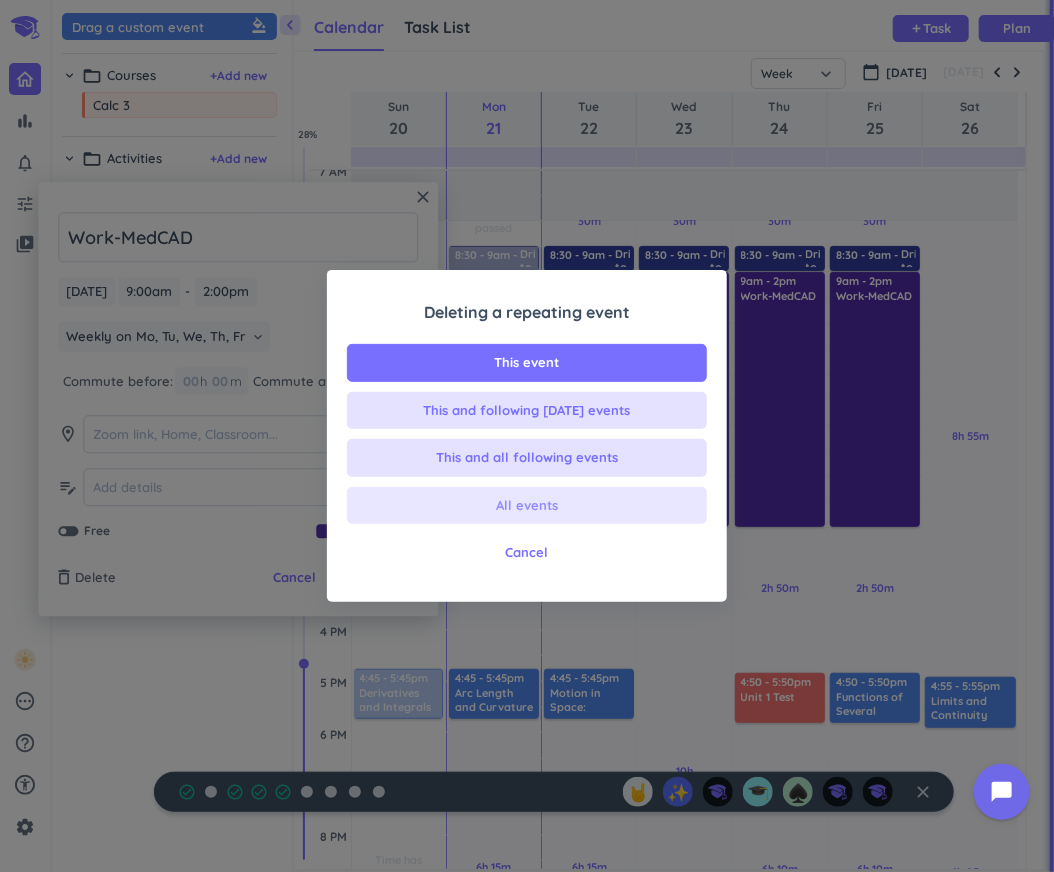 click on "All events" at bounding box center (527, 506) 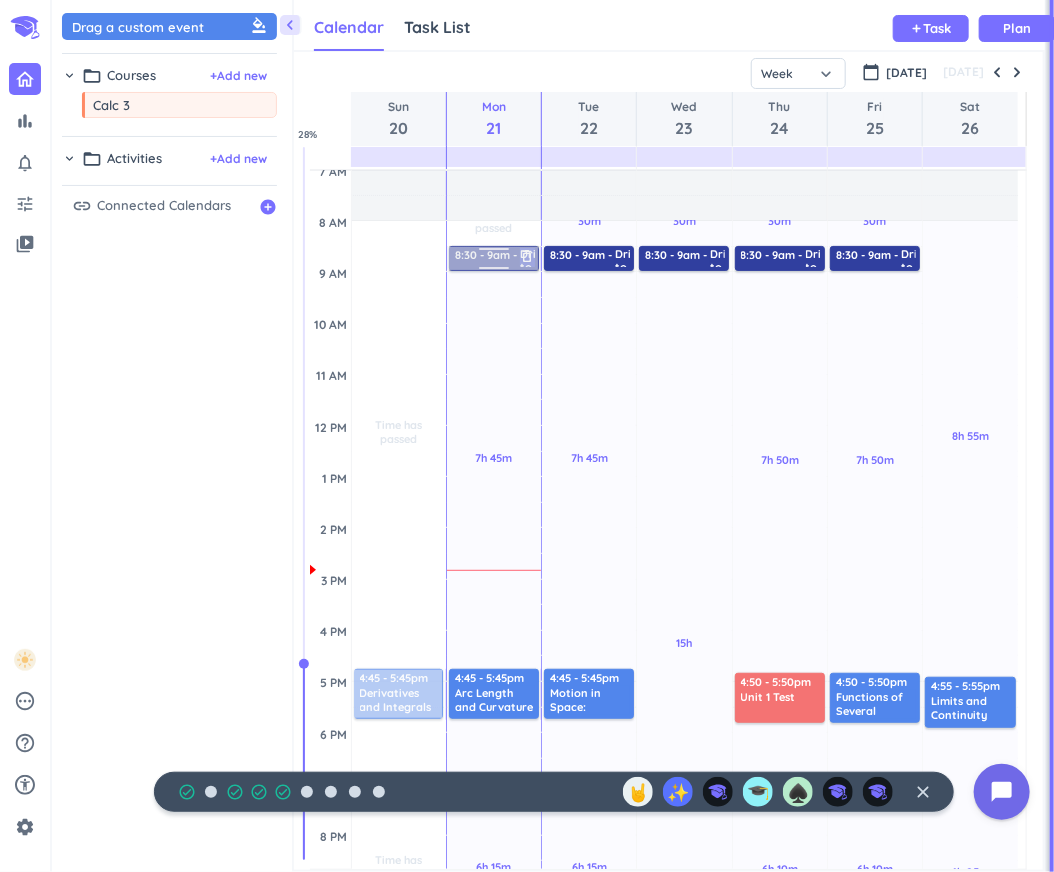 click at bounding box center [494, 252] 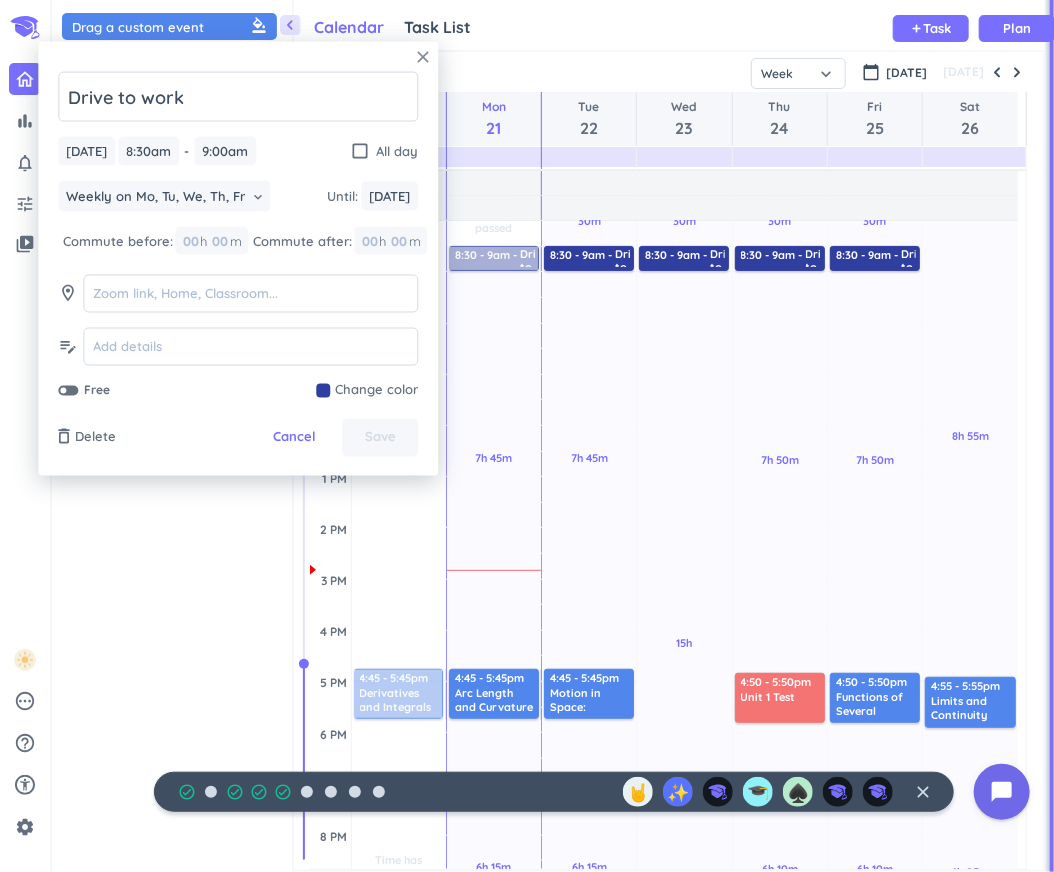 click on "close" at bounding box center (423, 57) 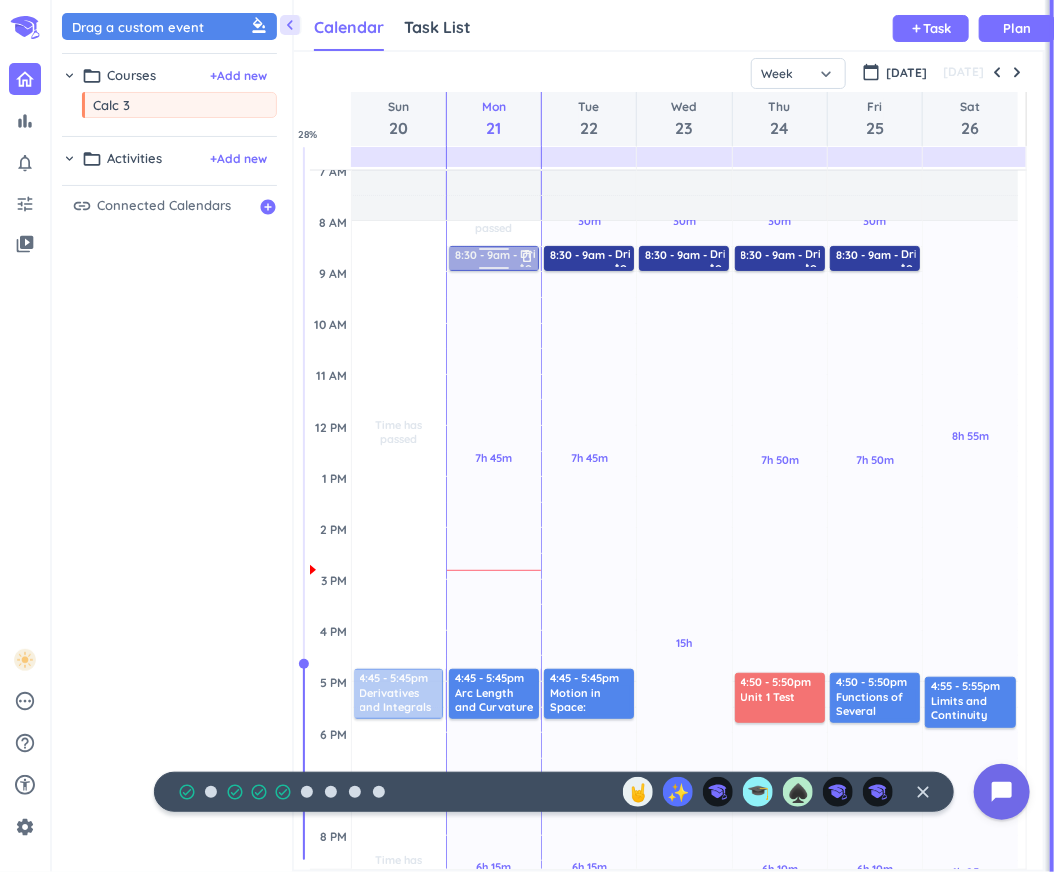 click on "delete_outline" at bounding box center (527, 256) 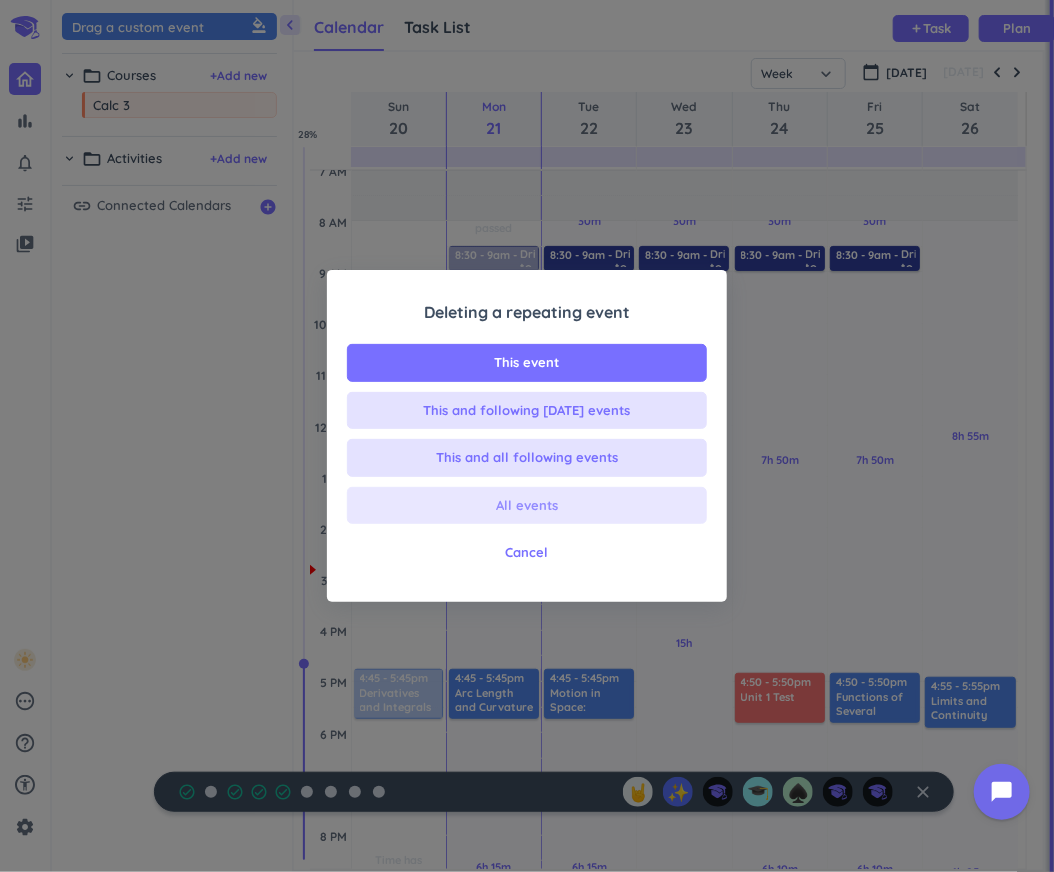 click on "All events" at bounding box center (527, 506) 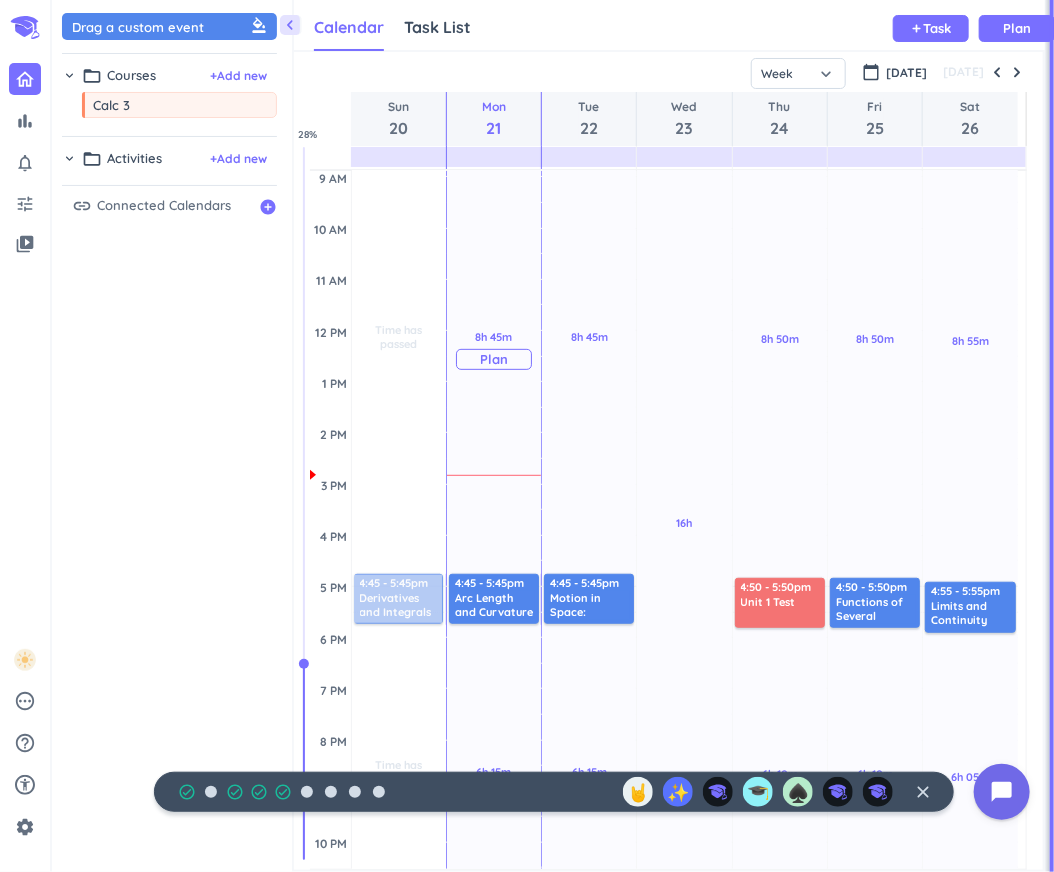 scroll, scrollTop: 253, scrollLeft: 0, axis: vertical 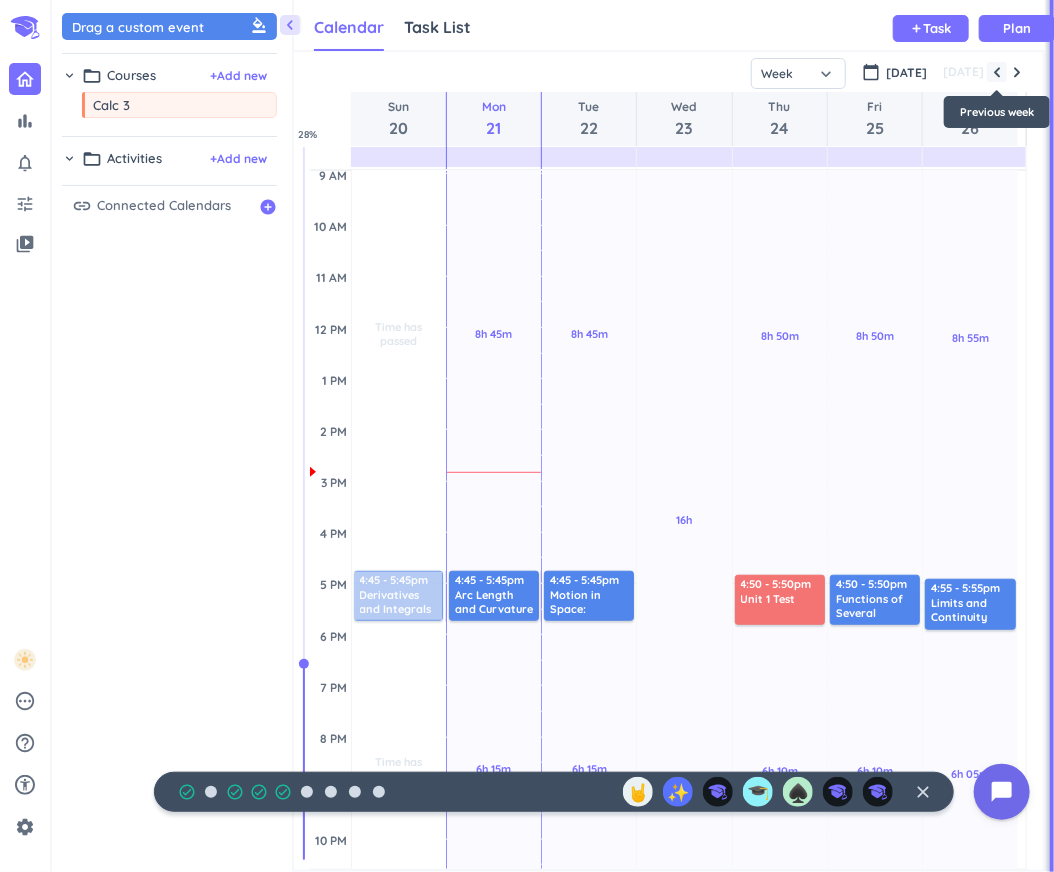 click at bounding box center (997, 72) 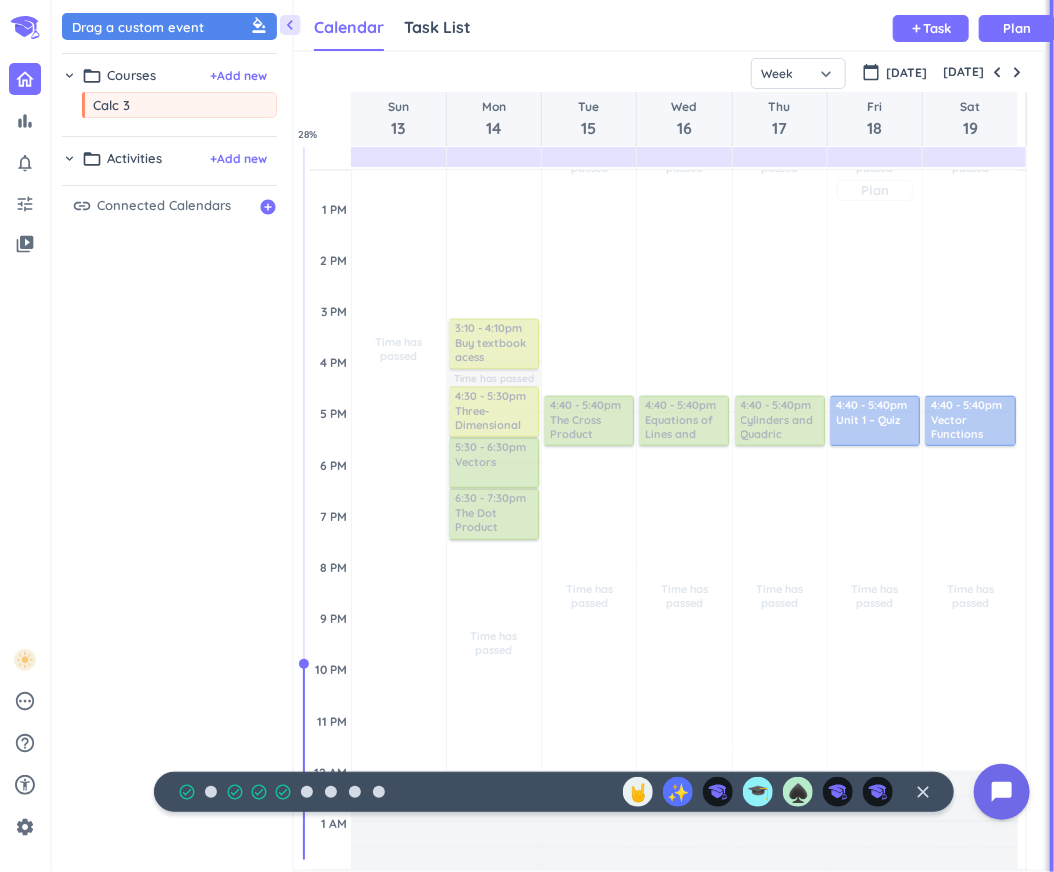scroll, scrollTop: 423, scrollLeft: 0, axis: vertical 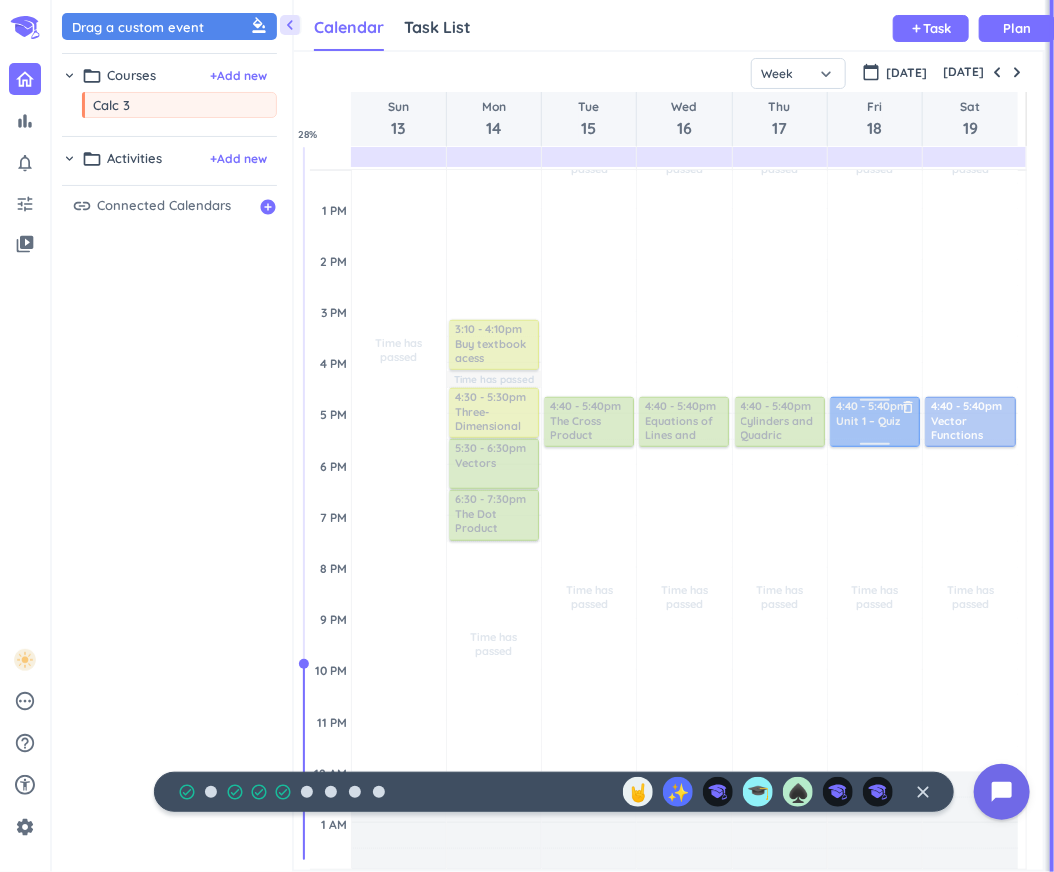 click at bounding box center (873, 422) 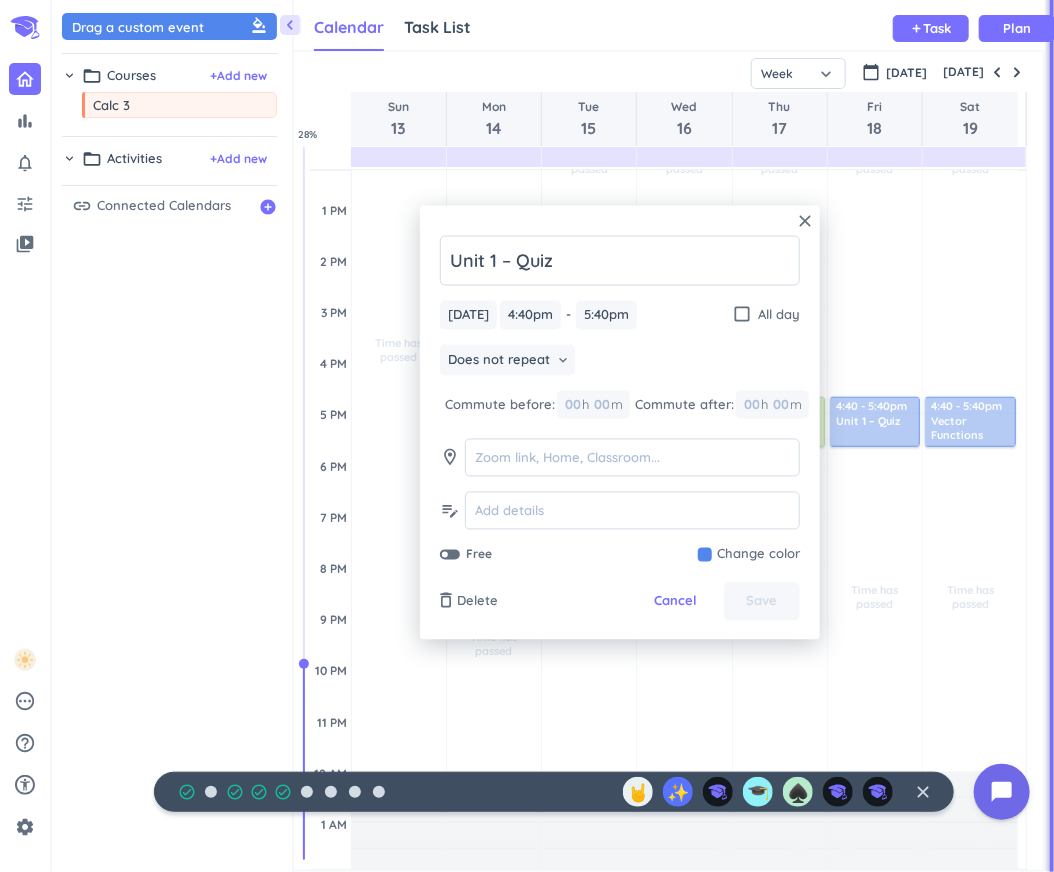 click on "close Unit 1 – Quiz [DATE] [DATE]   4:40pm 4:40pm - 5:40pm 5:40pm check_box_outline_blank All day Does not repeat keyboard_arrow_down Commute before: 00 h 00 m Commute after: 00 h 00 m room edit_note Free Change color delete_outline Delete Cancel Save" at bounding box center [620, 423] 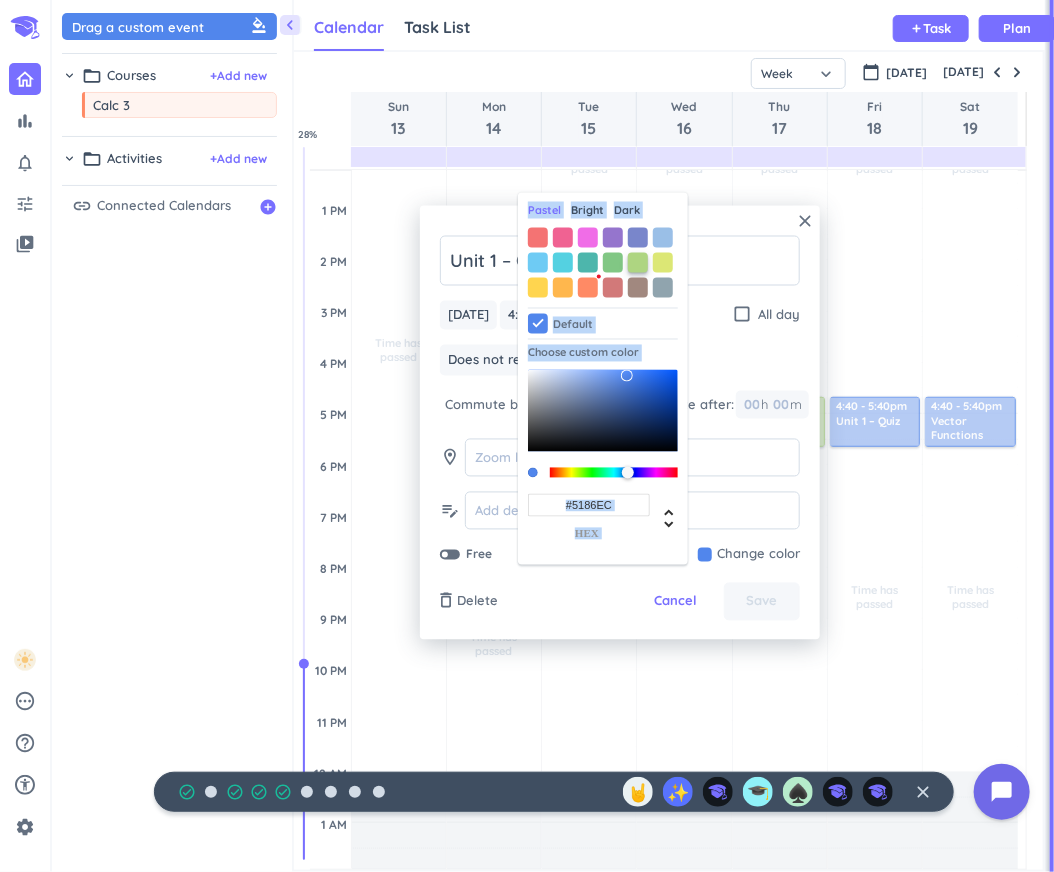 click at bounding box center (638, 262) 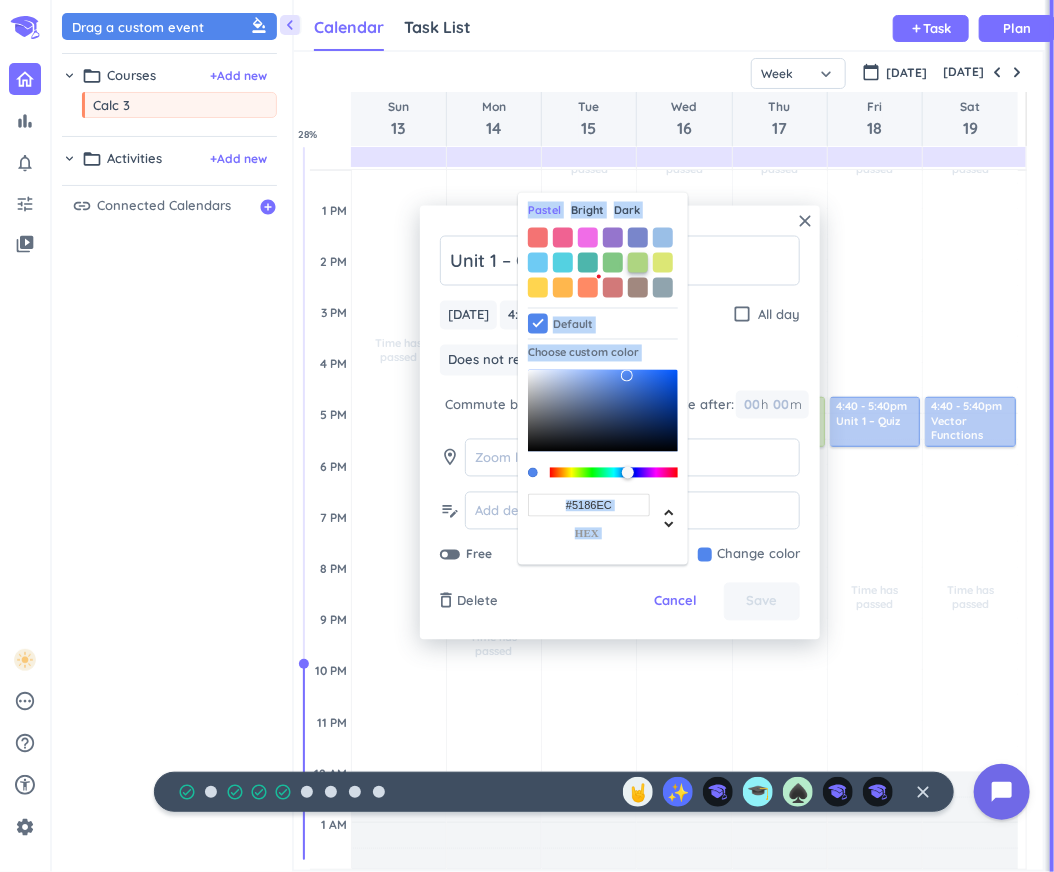 type on "#AED581" 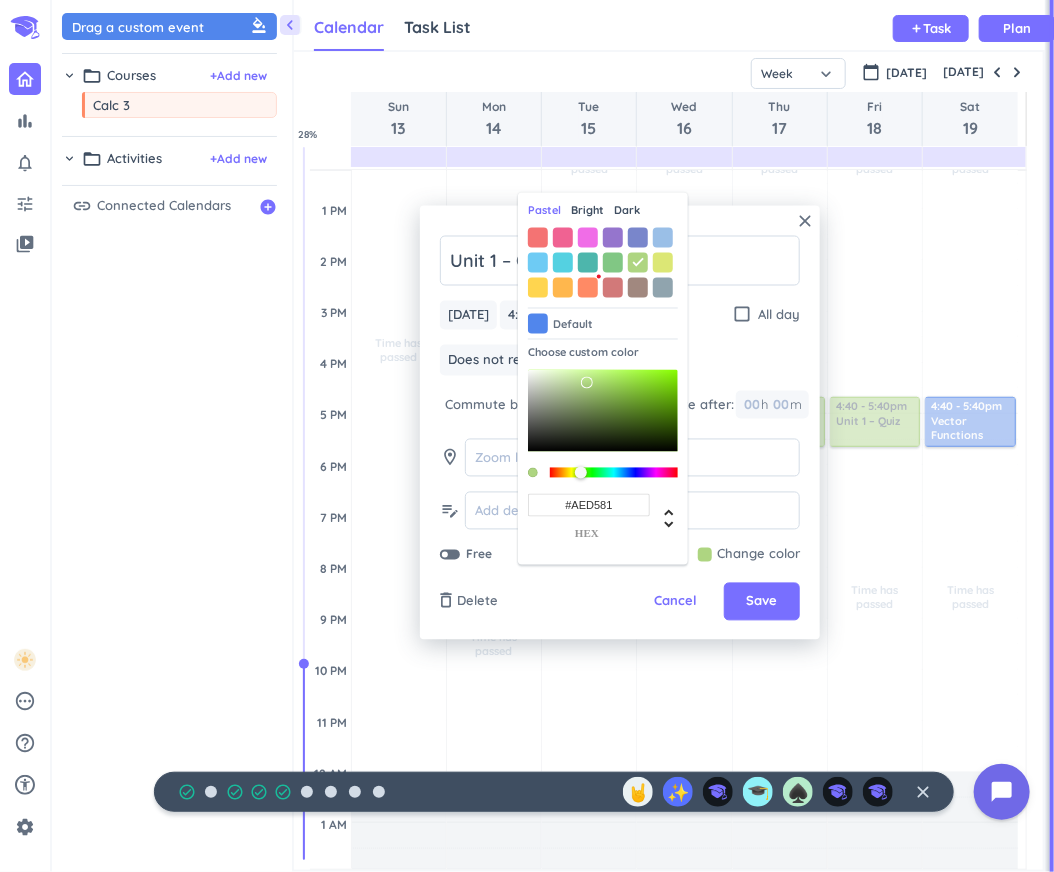 click on "close Unit 1 – Quiz [DATE] [DATE]   4:40pm 4:40pm - 5:40pm 5:40pm check_box_outline_blank All day Does not repeat keyboard_arrow_down Commute before: 00 h 00 m Commute after: 00 h 00 m room edit_note Free Change color Pastel Bright Dark Default Choose custom color #AED581 hex delete_outline Delete Cancel Save" at bounding box center [620, 423] 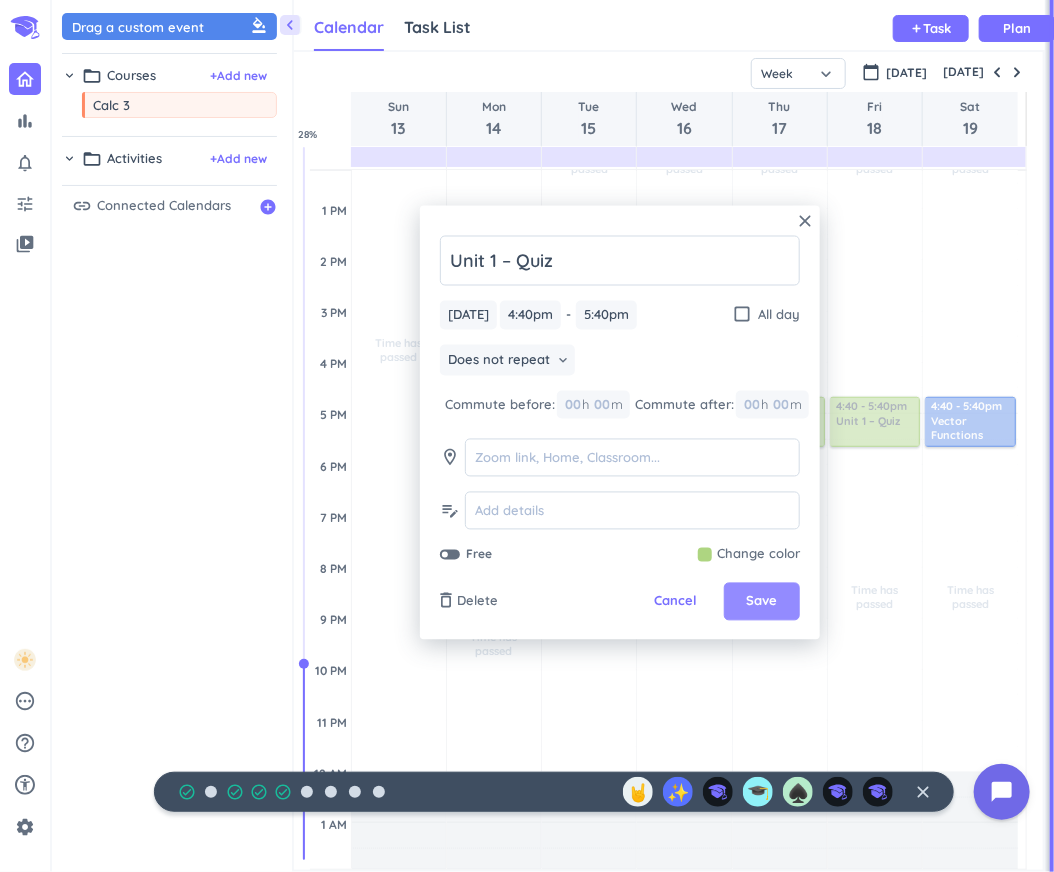 click on "Save" at bounding box center (762, 602) 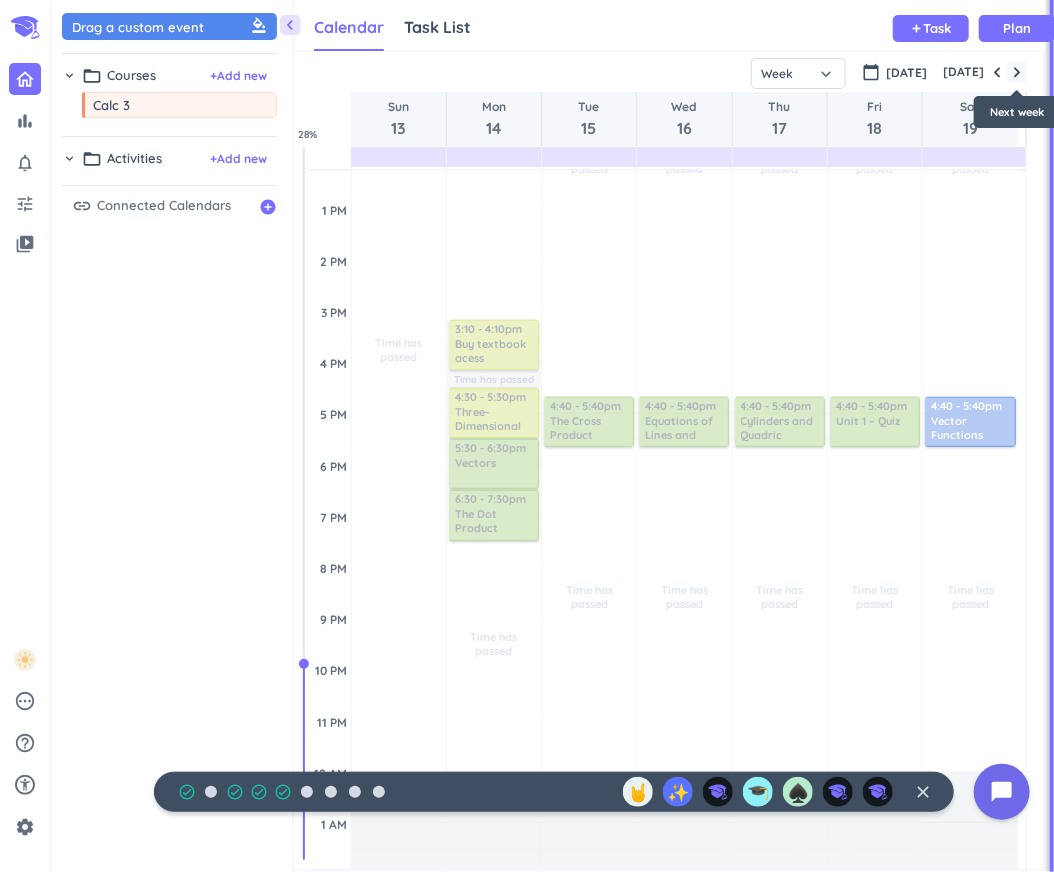 click at bounding box center (1017, 72) 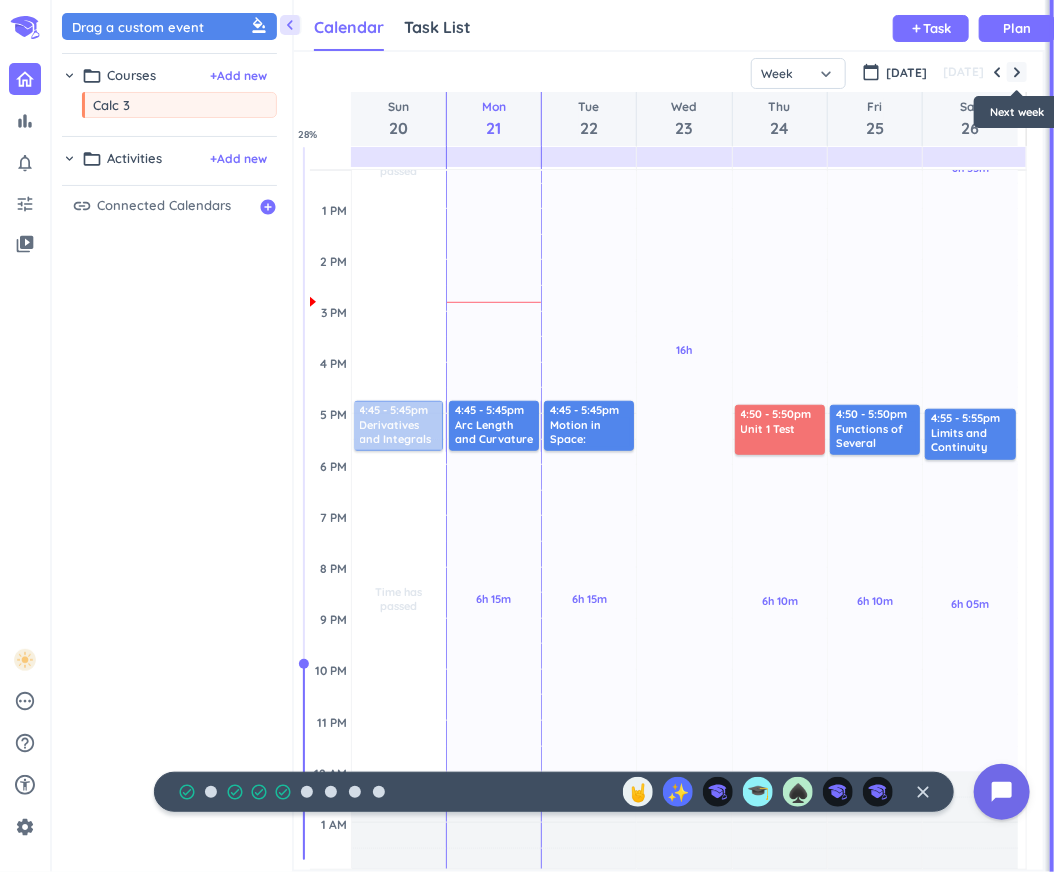 scroll, scrollTop: 155, scrollLeft: 0, axis: vertical 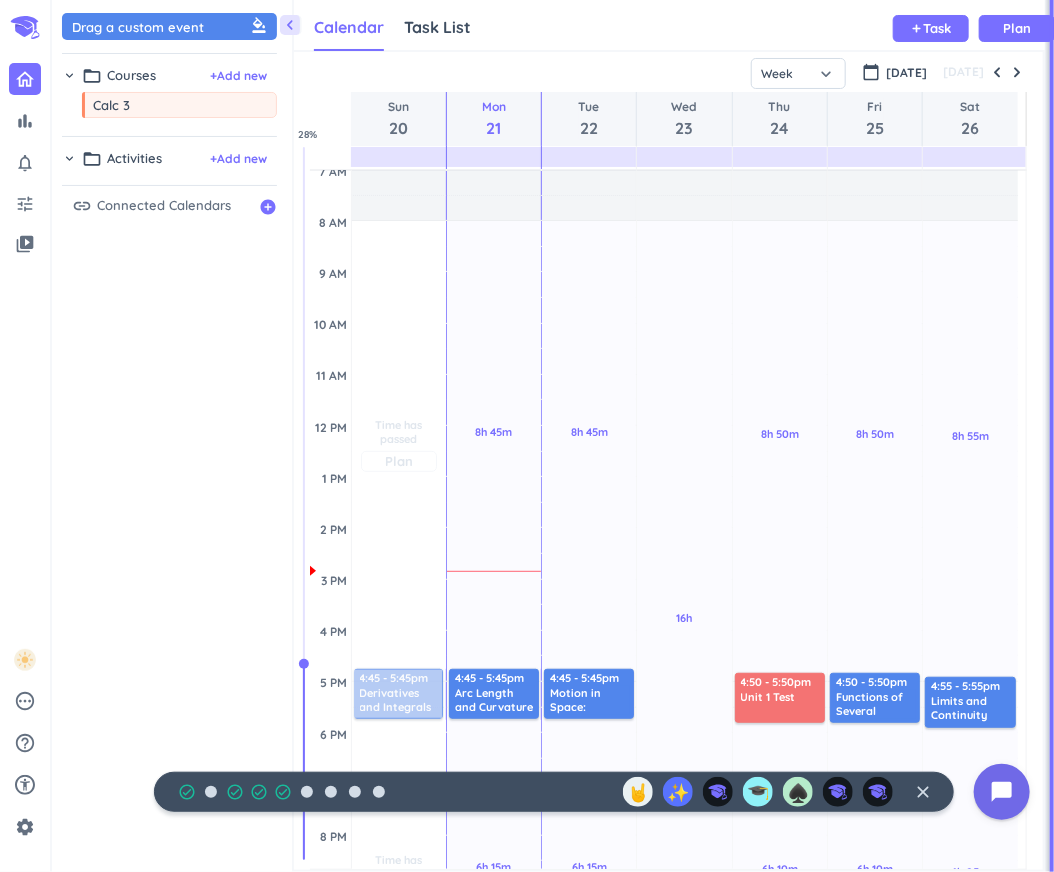 type 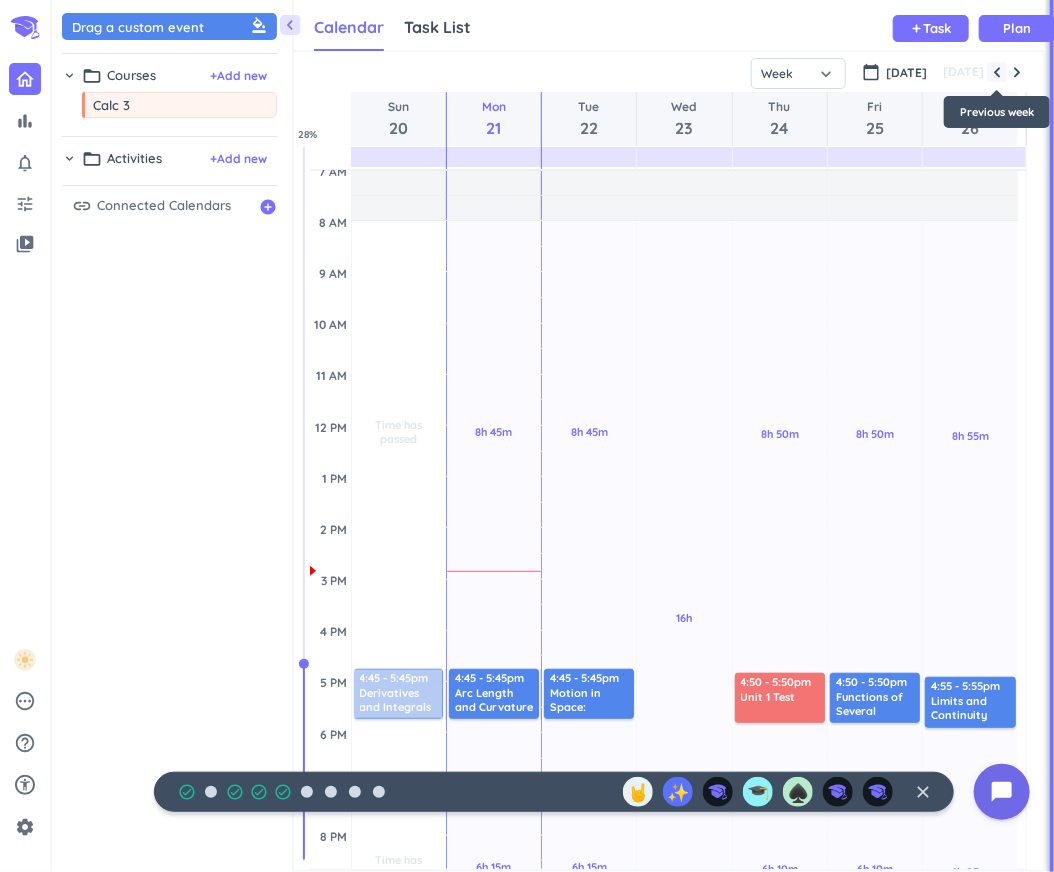 click at bounding box center (997, 72) 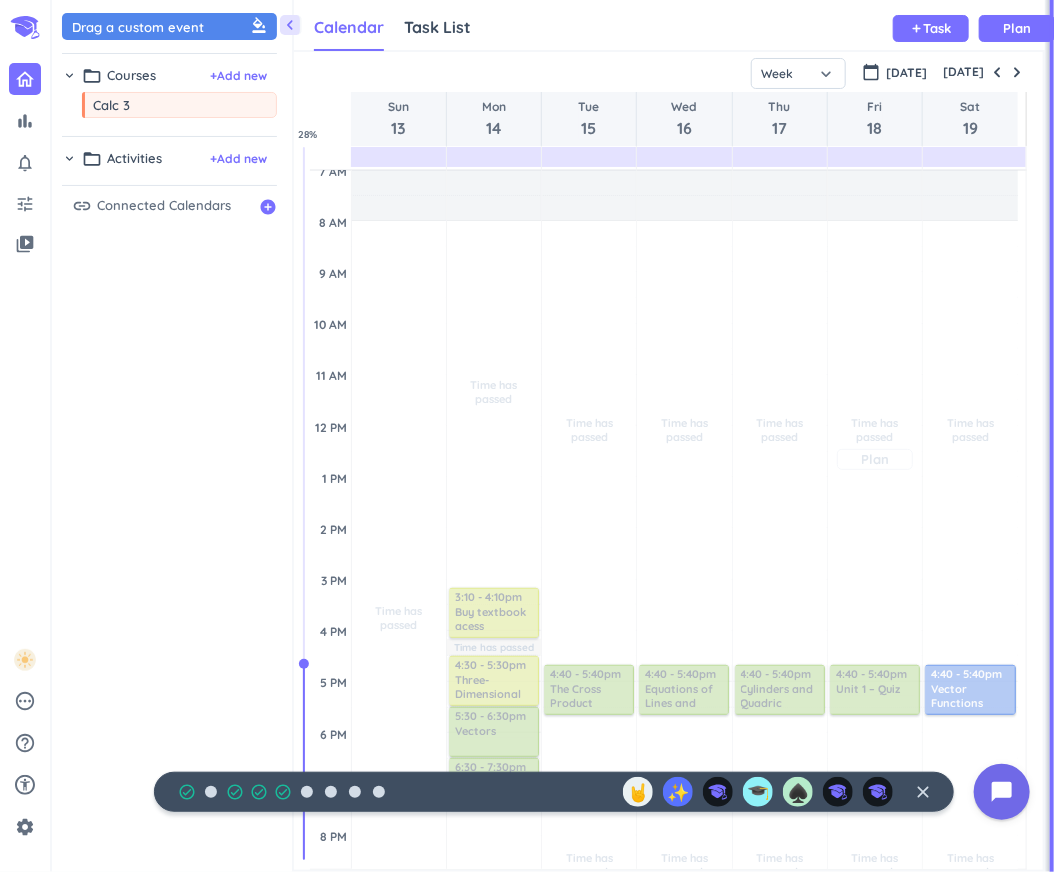 type 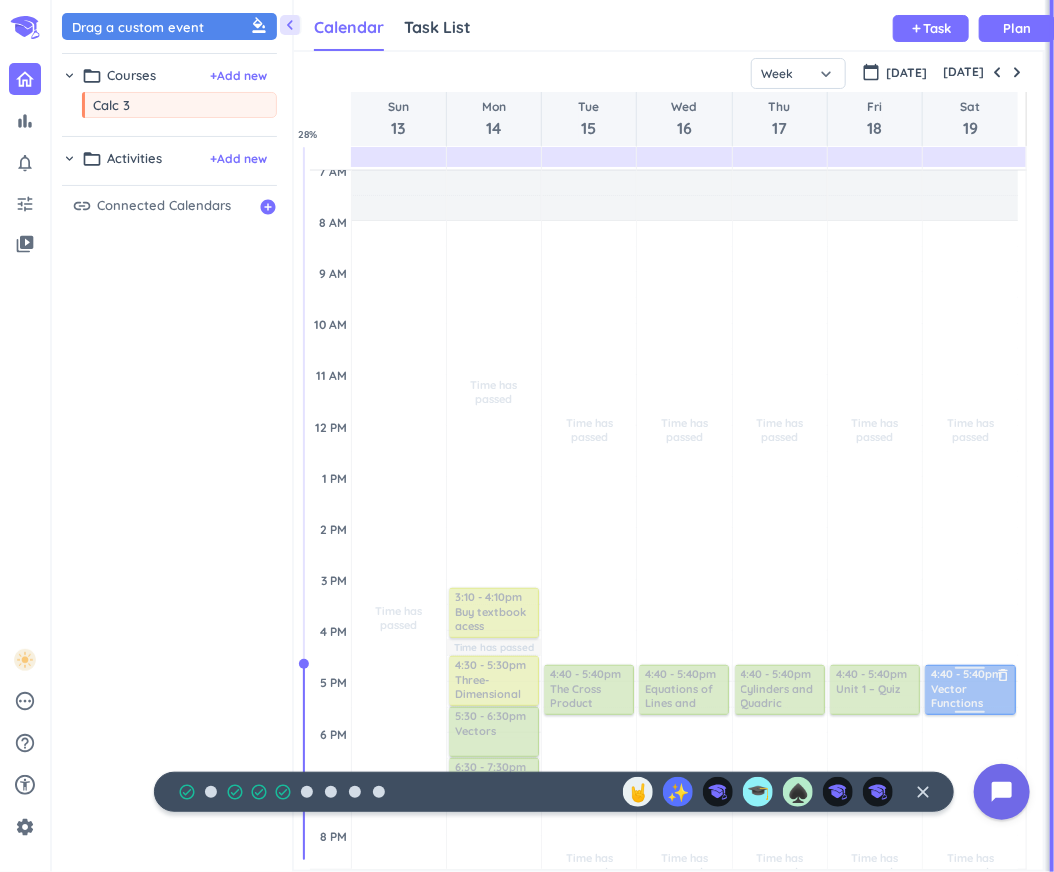 click at bounding box center [968, 690] 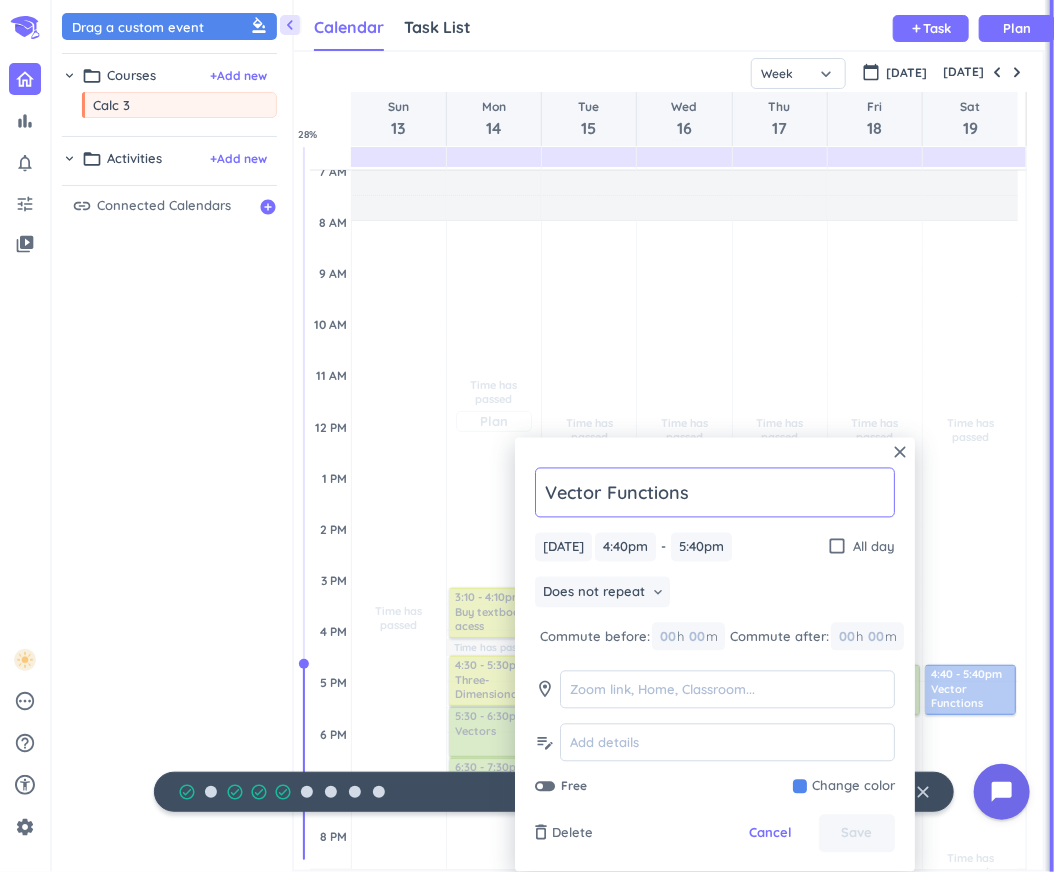 drag, startPoint x: 772, startPoint y: 484, endPoint x: 504, endPoint y: 485, distance: 268.00186 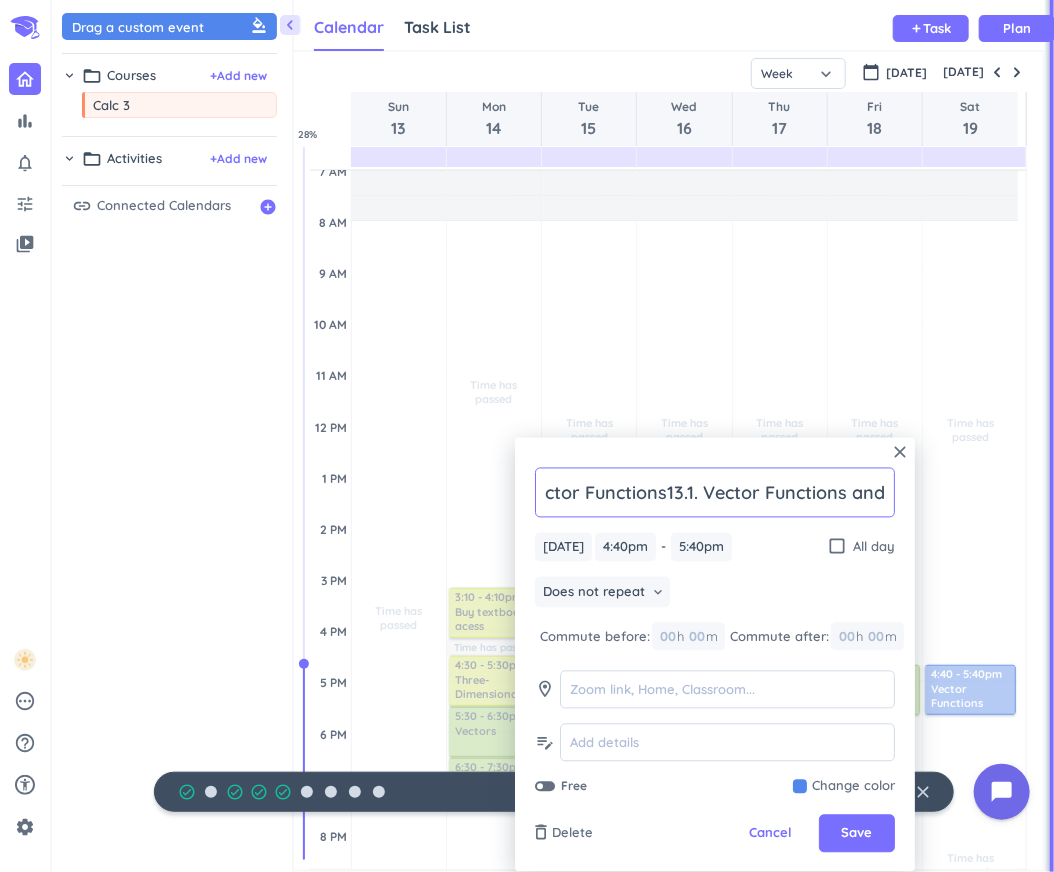 scroll, scrollTop: 0, scrollLeft: 0, axis: both 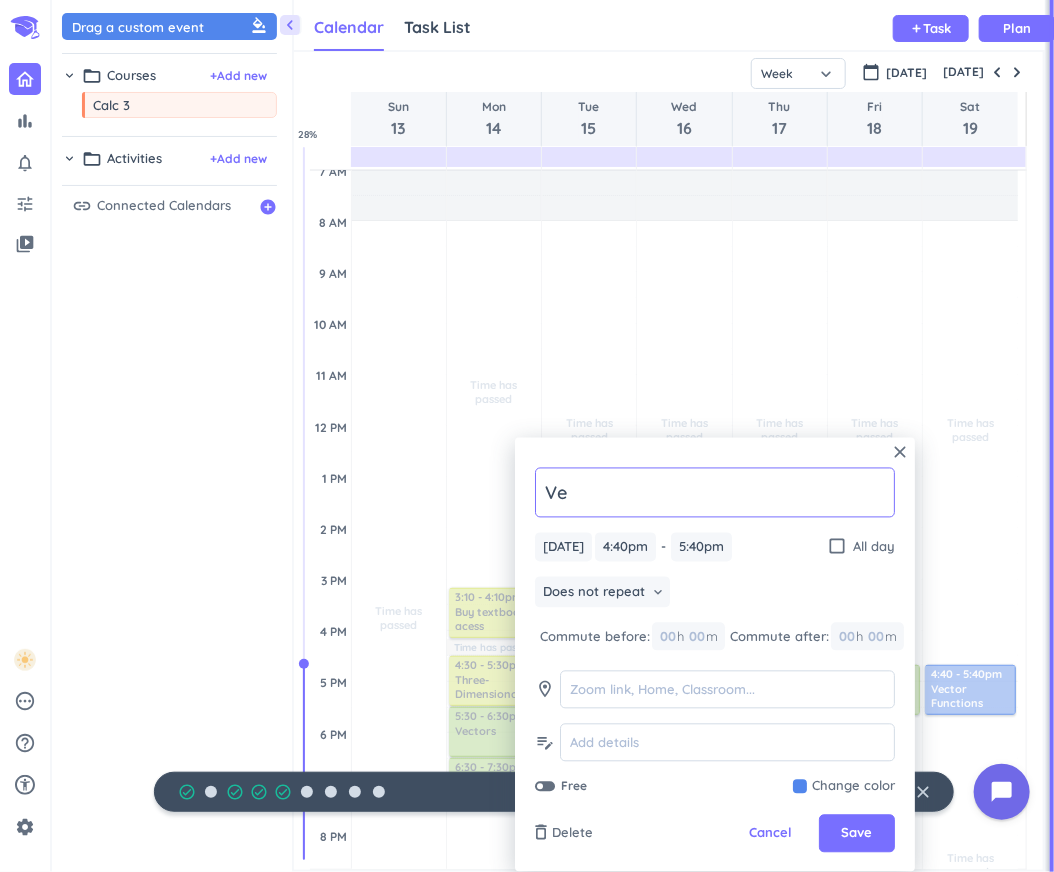 type on "V" 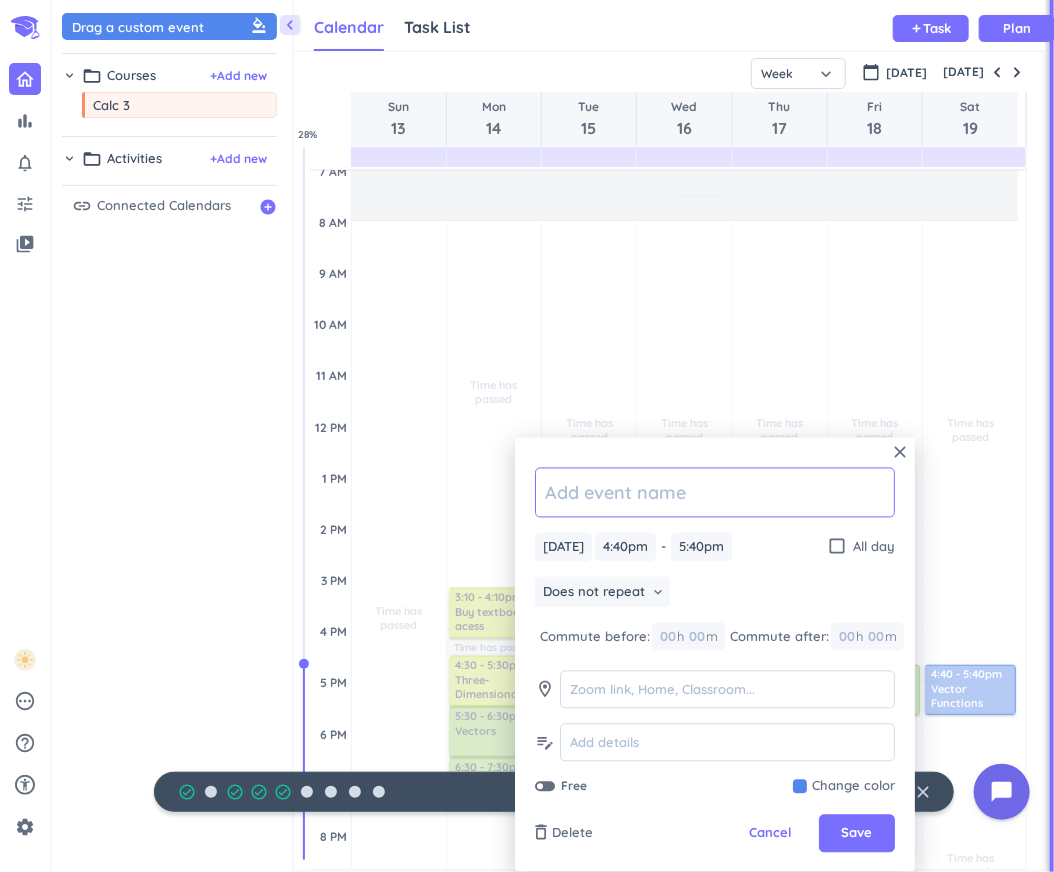 paste on "13.1. Vector Functions and Space Curves" 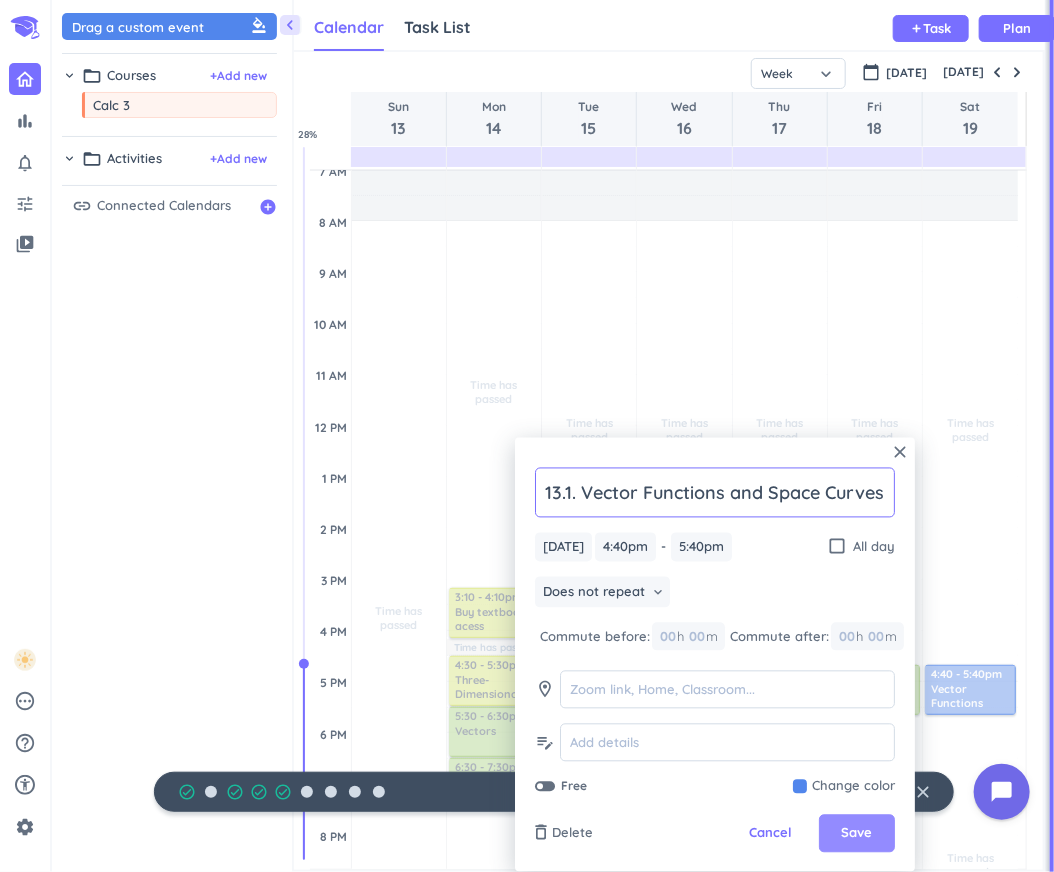 type on "13.1. Vector Functions and Space Curves" 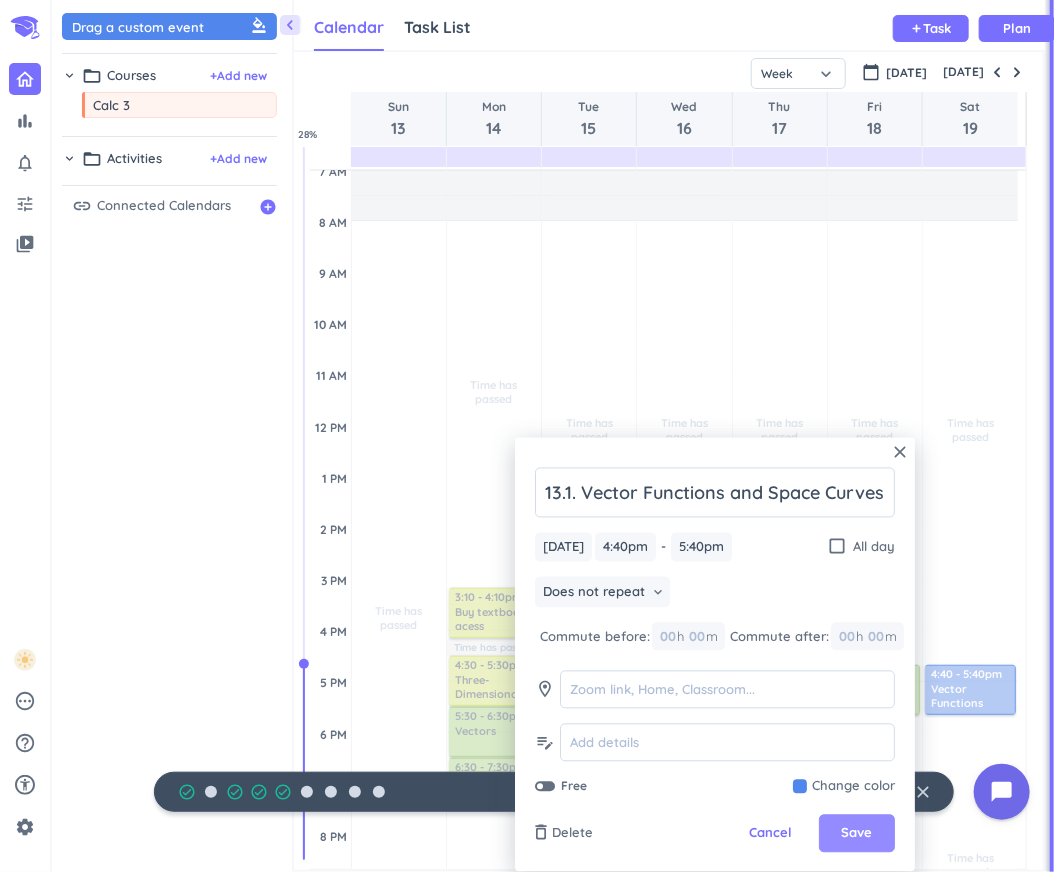 click on "Save" at bounding box center (857, 834) 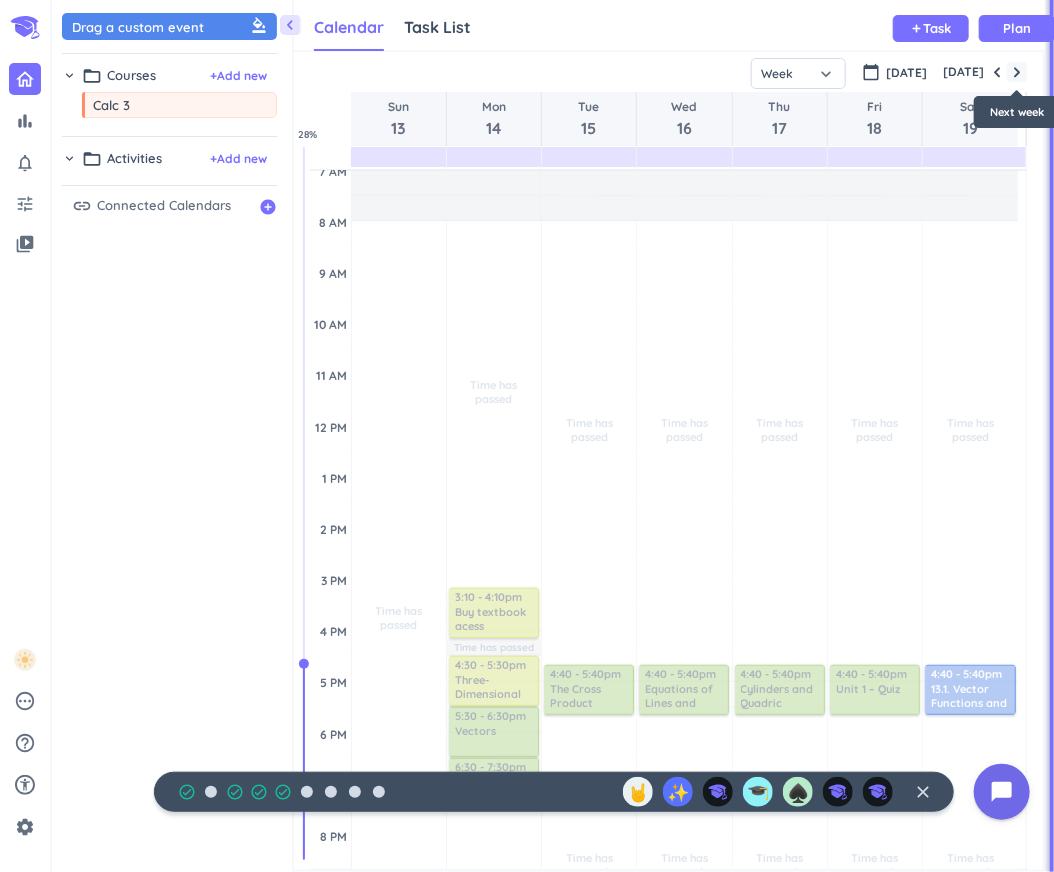 click at bounding box center [1017, 72] 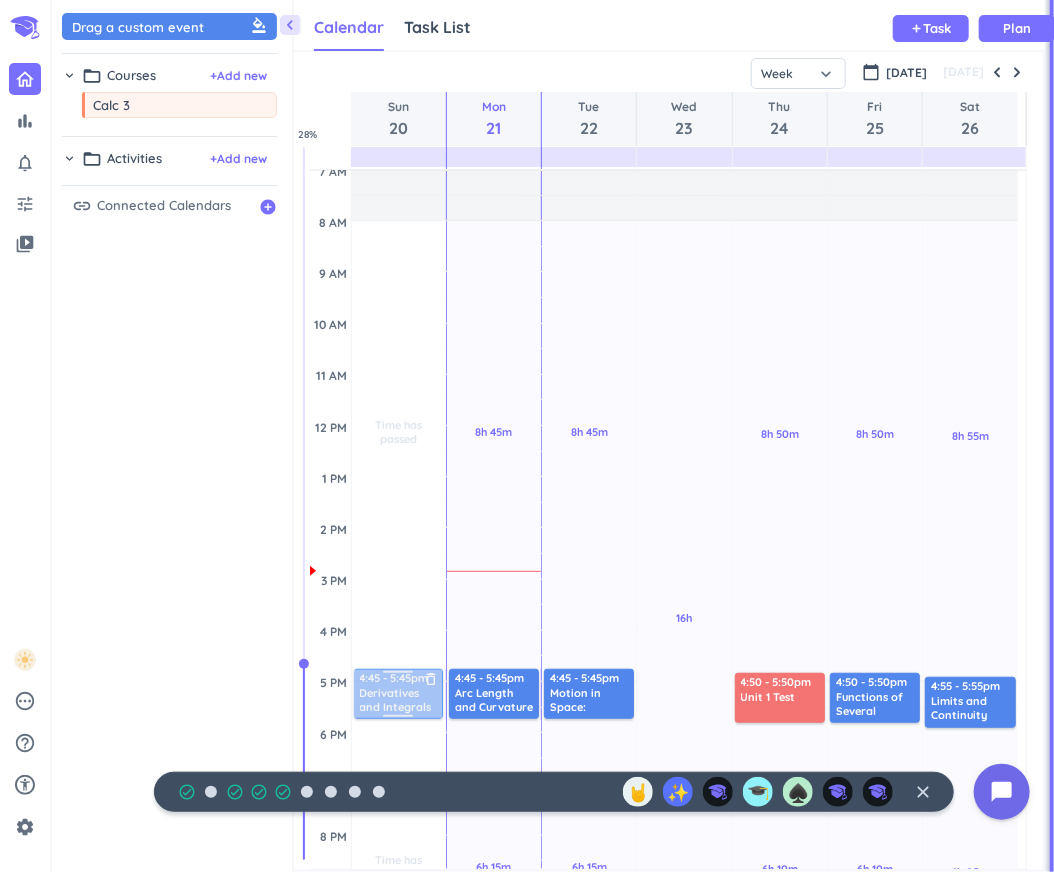 click at bounding box center (397, 694) 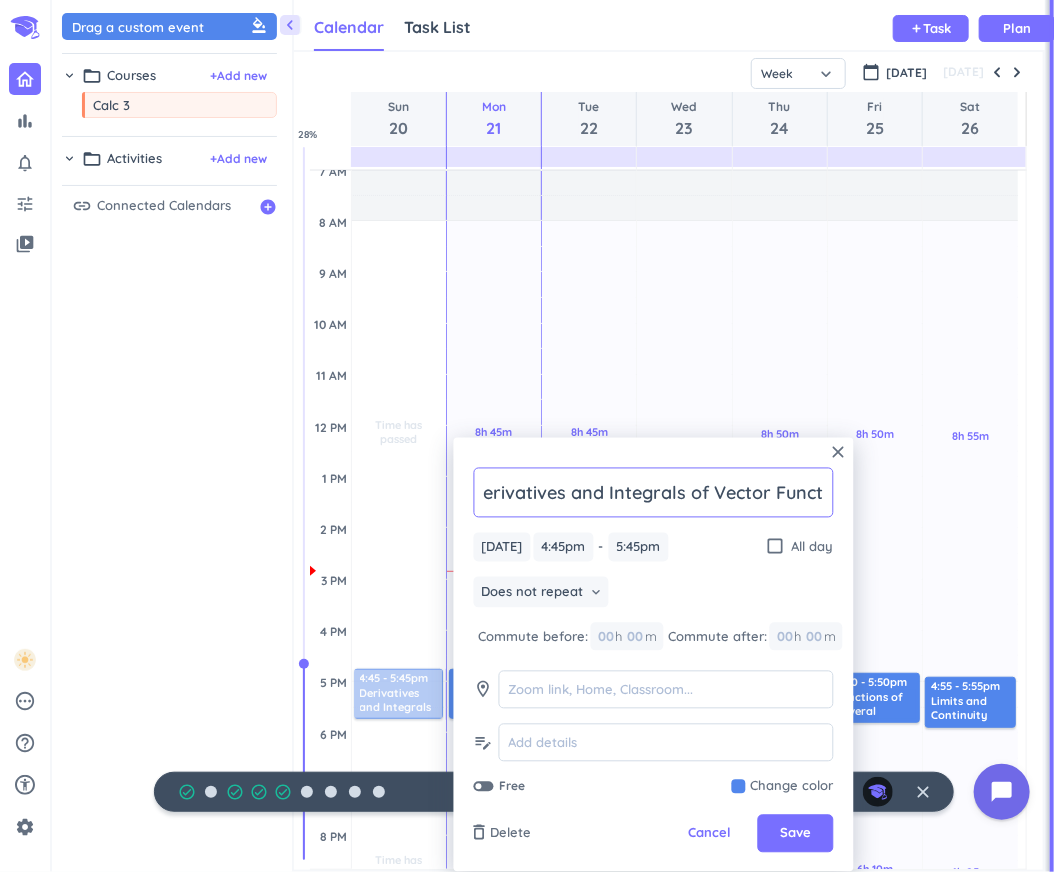 scroll, scrollTop: 0, scrollLeft: 0, axis: both 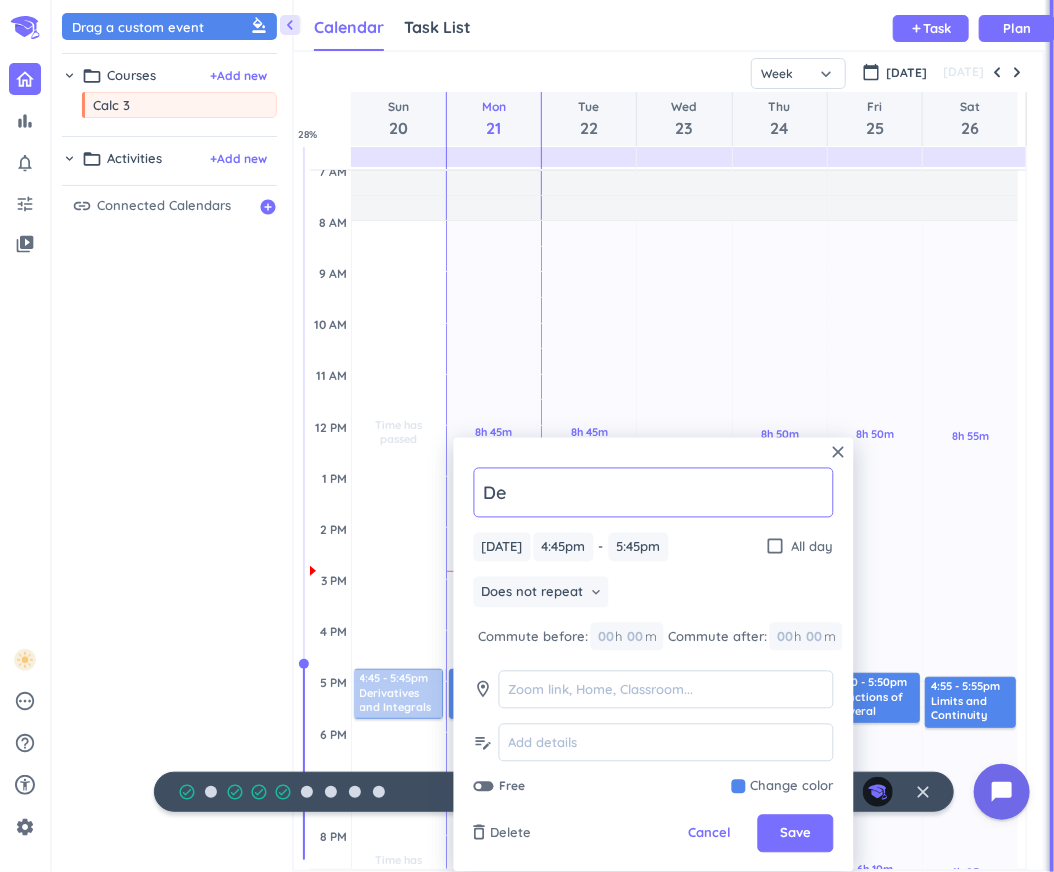 type on "D" 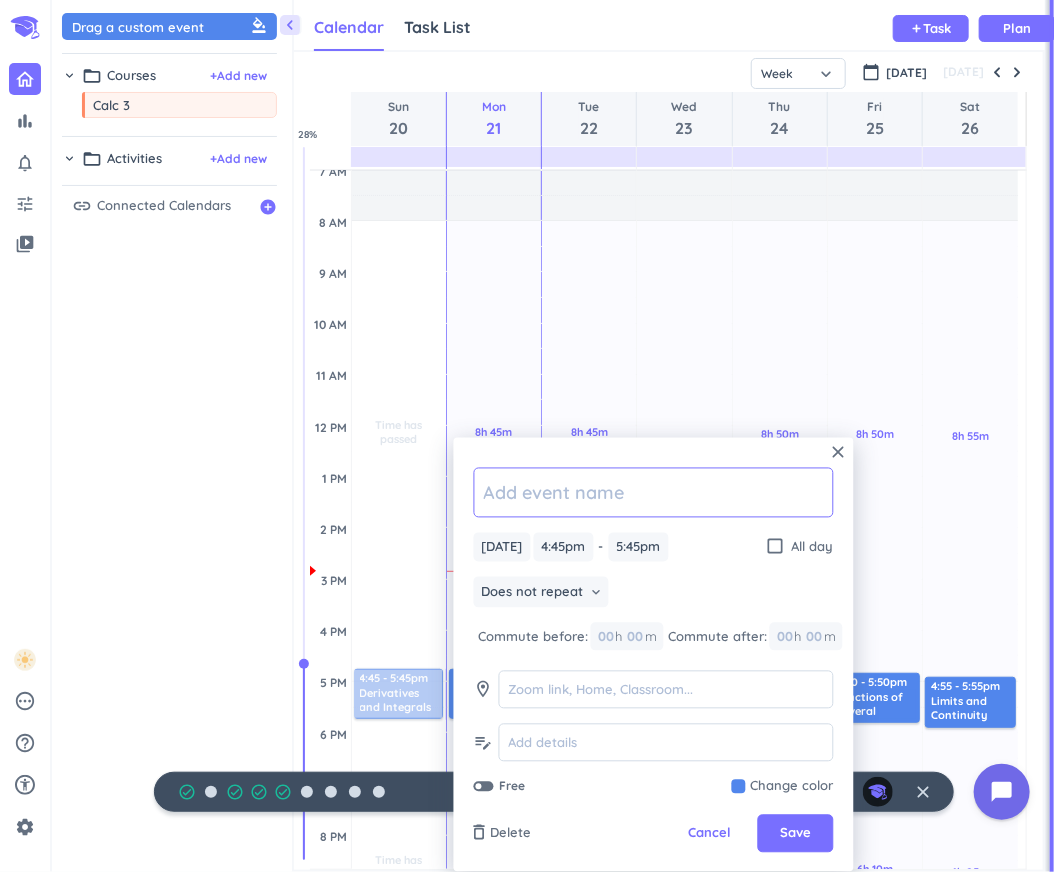 paste on "13.2. Derivatives and Integrals of Vector Functions" 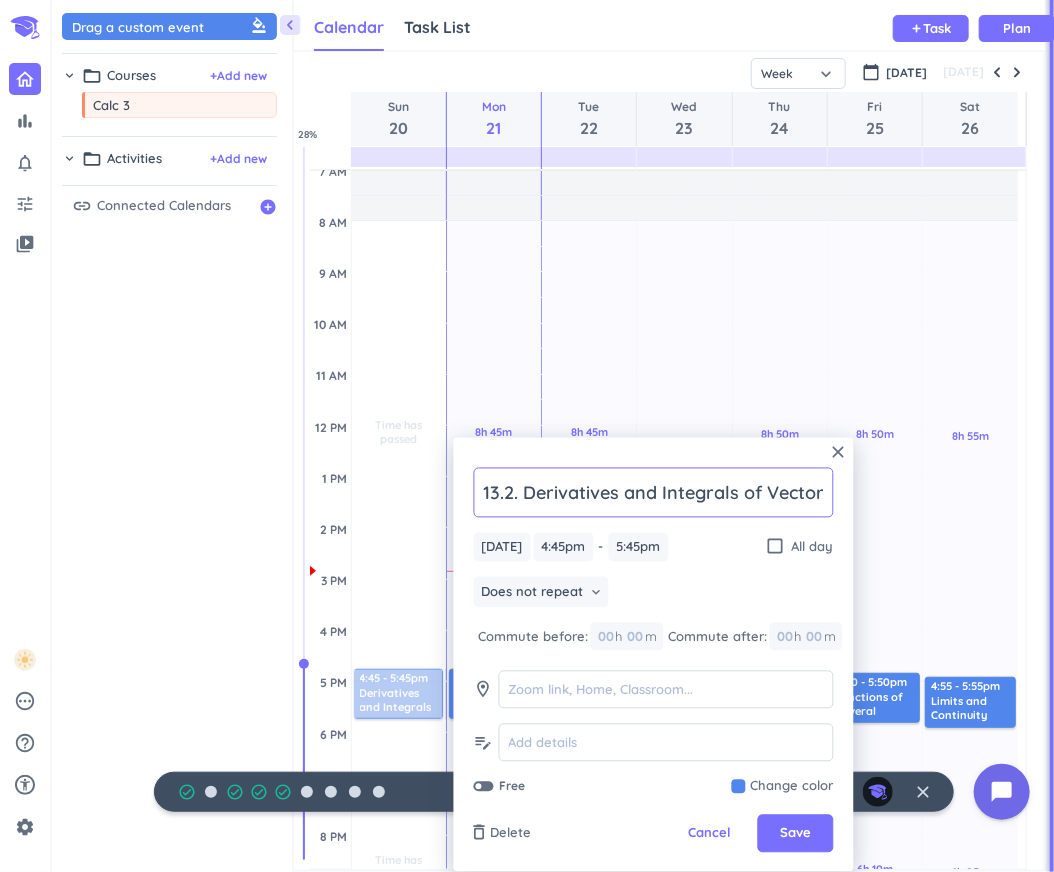 scroll, scrollTop: 0, scrollLeft: 86, axis: horizontal 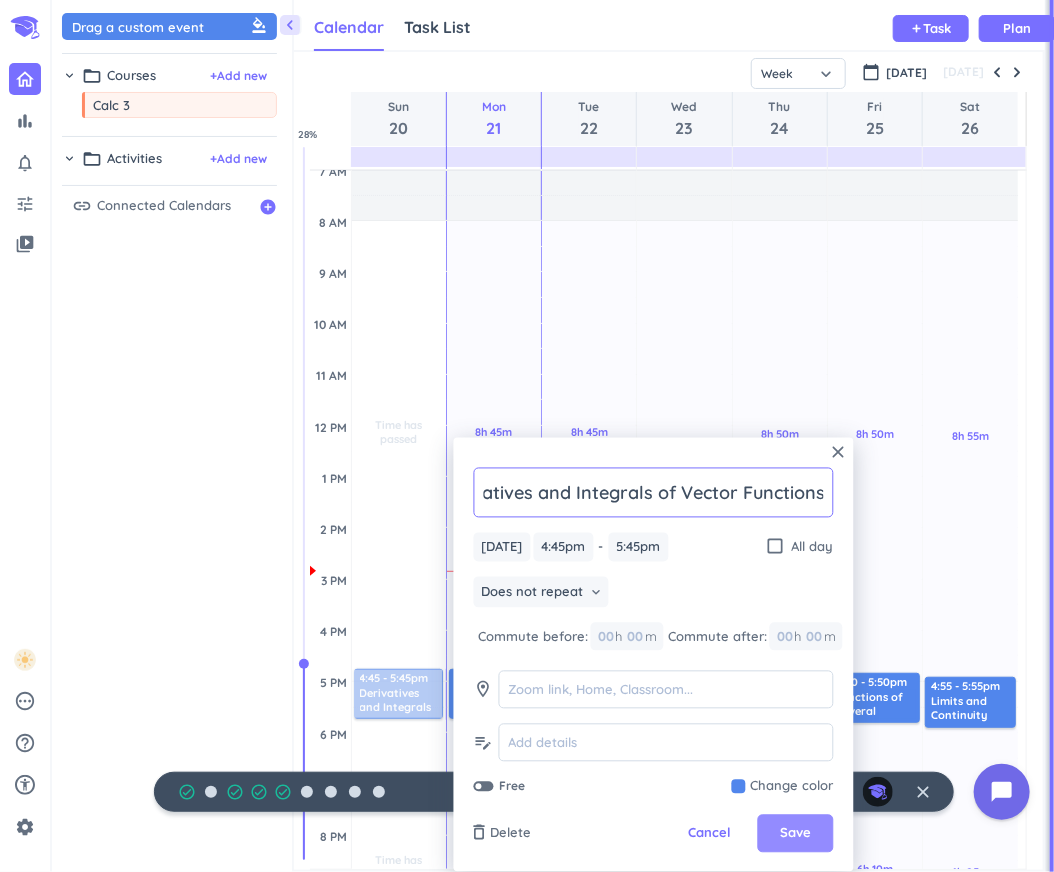 type on "13.2. Derivatives and Integrals of Vector Functions" 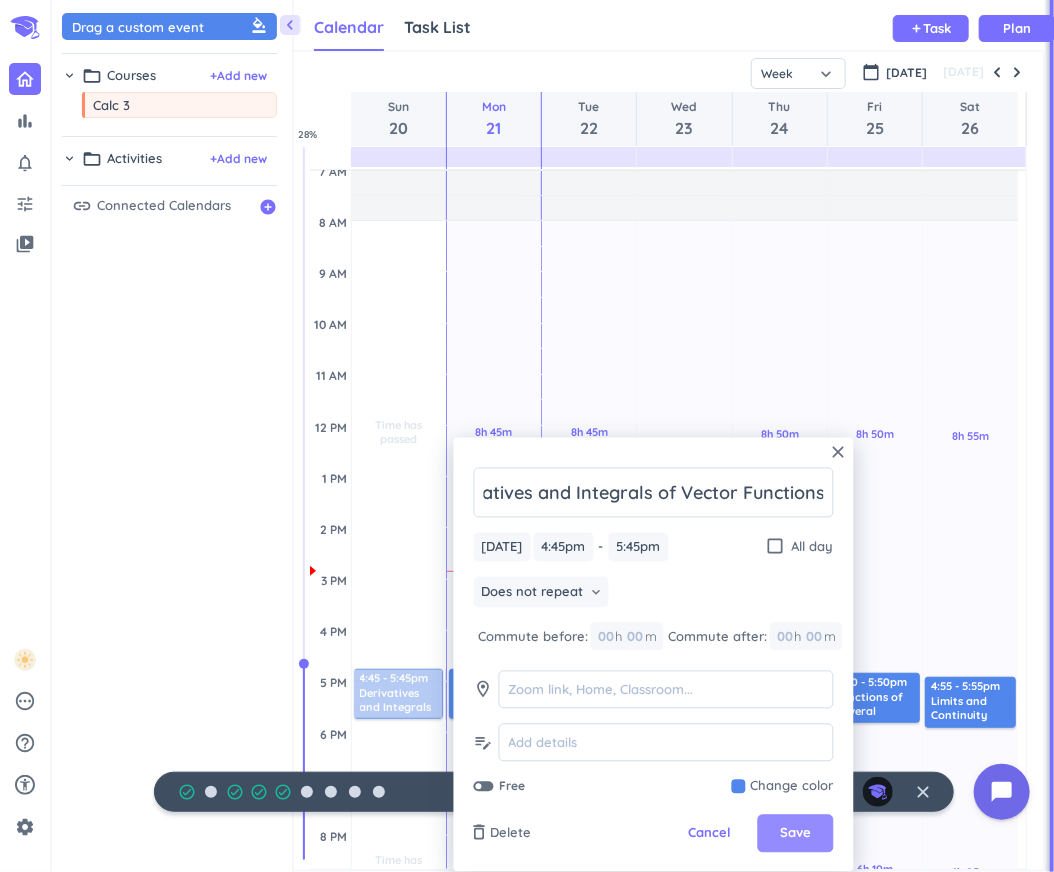 click on "Save" at bounding box center [796, 834] 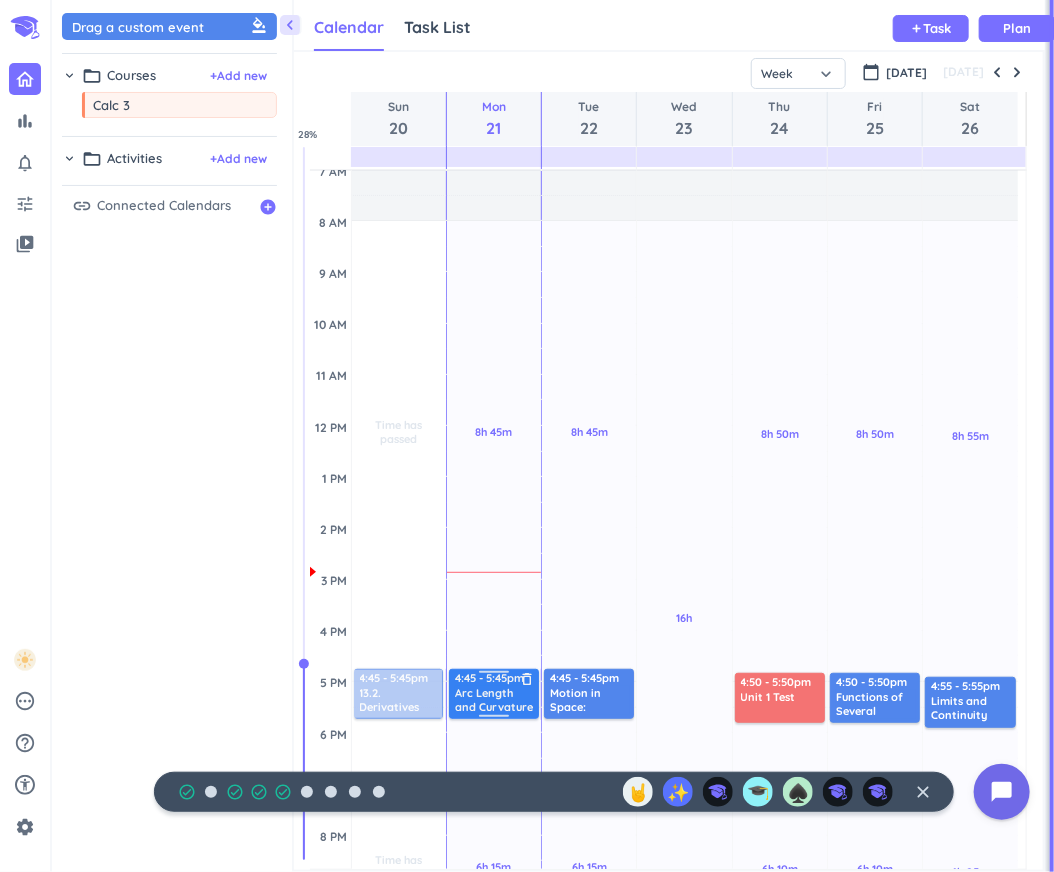click on "Arc Length and Curvature" at bounding box center (495, 700) 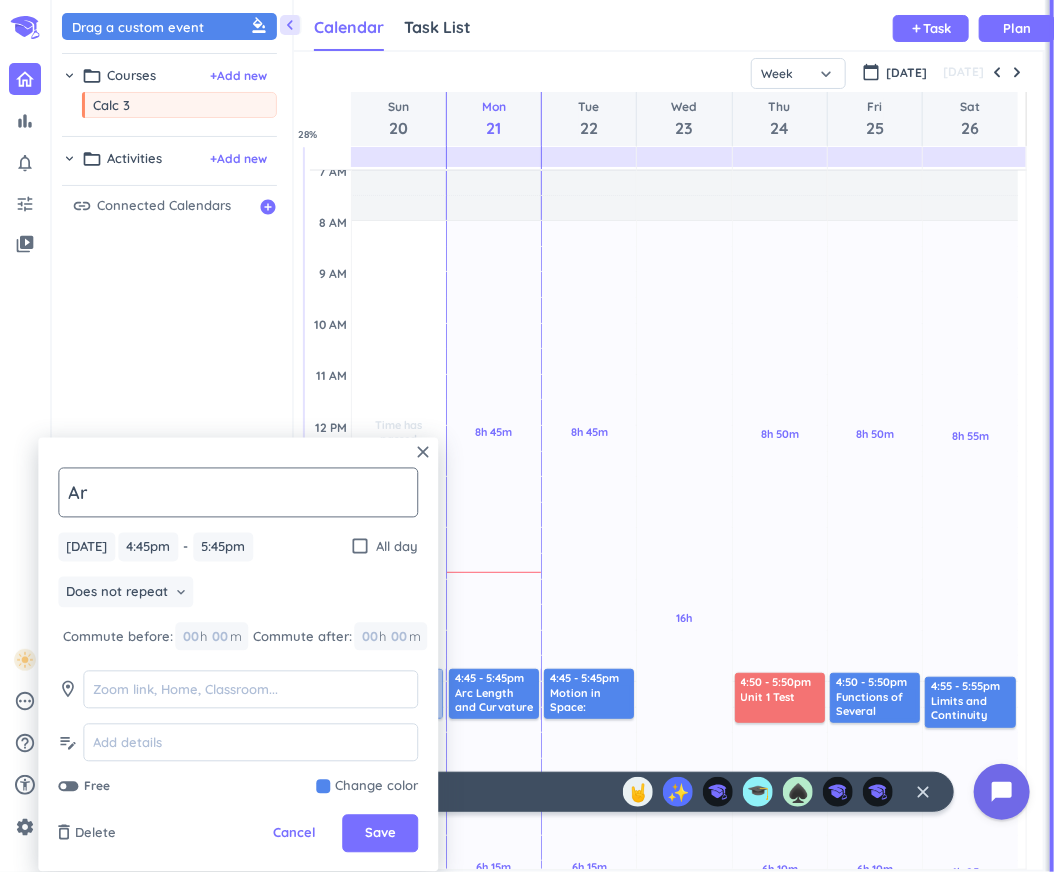 type on "A" 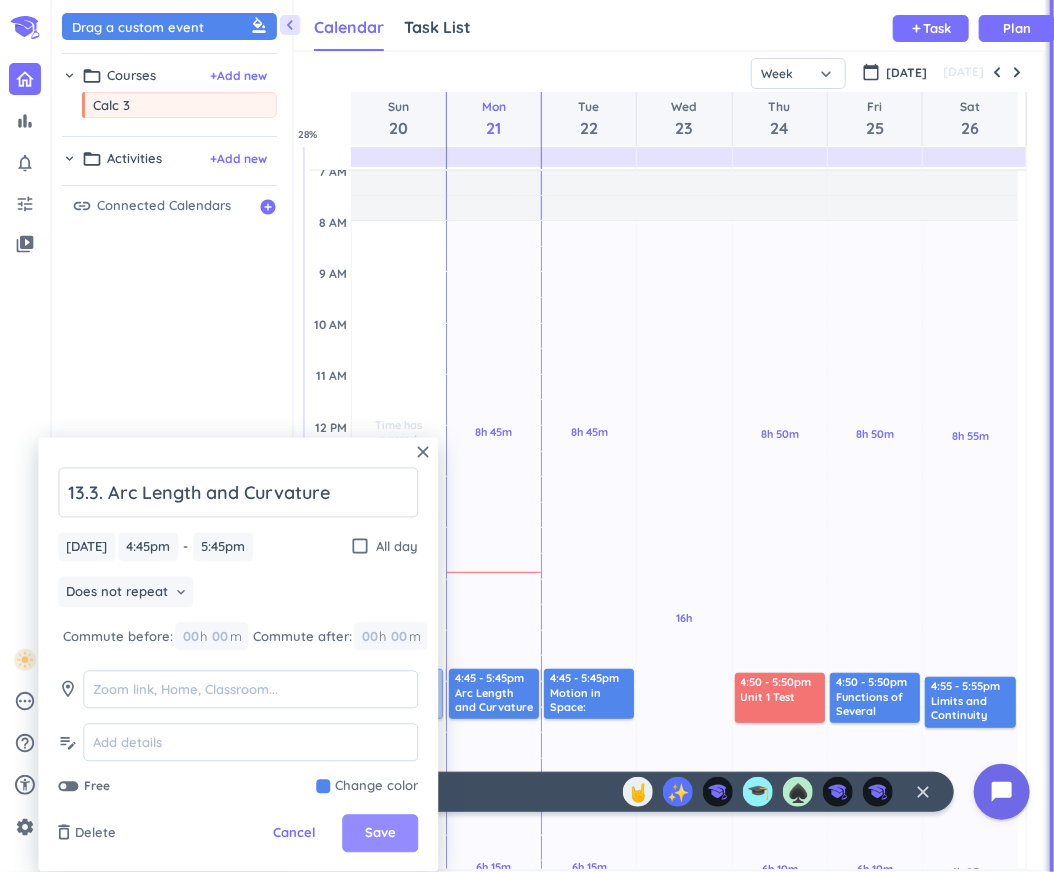 type on "13.3. Arc Length and Curvature" 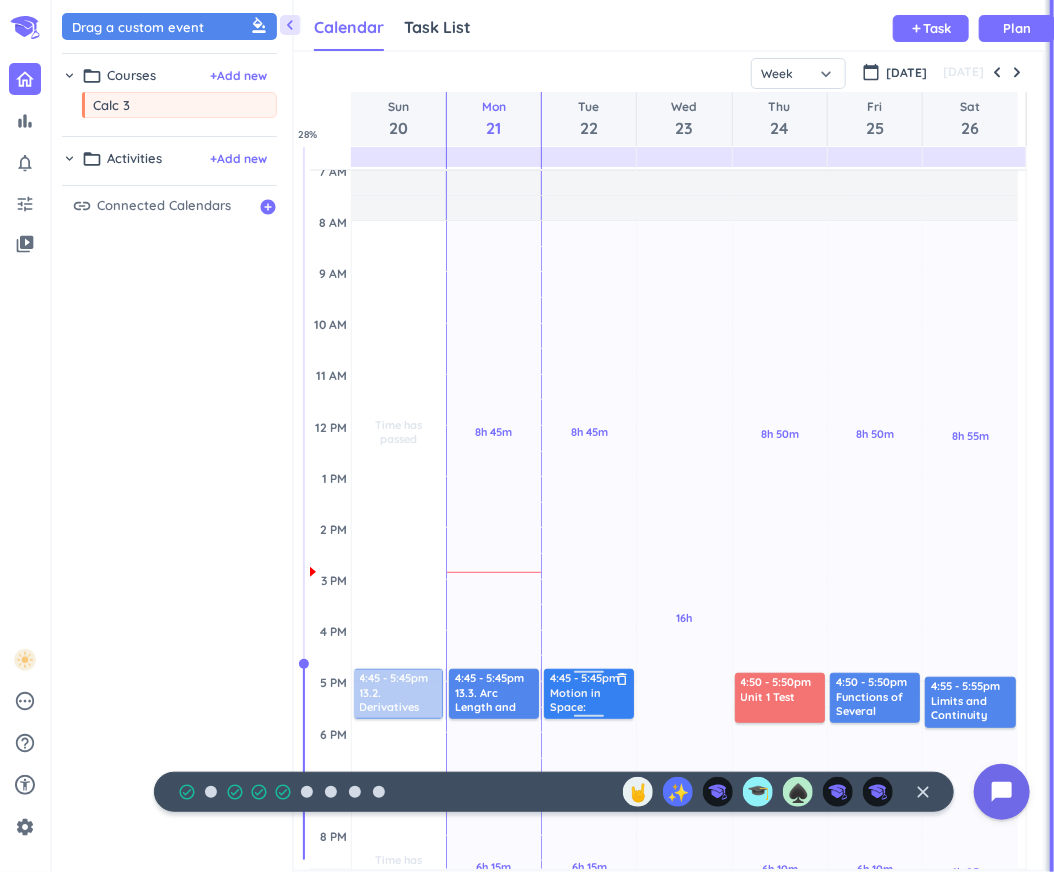 click on "Motion in Space: Velocity and Acceleration" at bounding box center (590, 700) 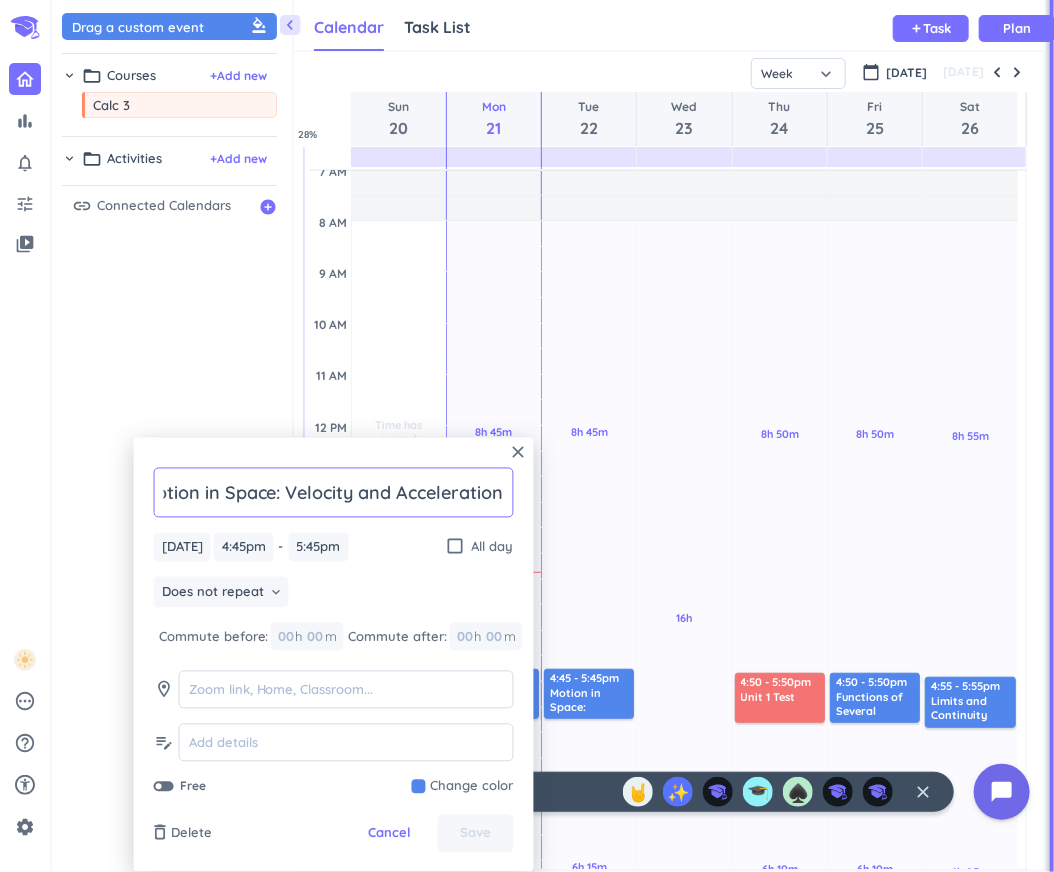 scroll, scrollTop: 0, scrollLeft: 0, axis: both 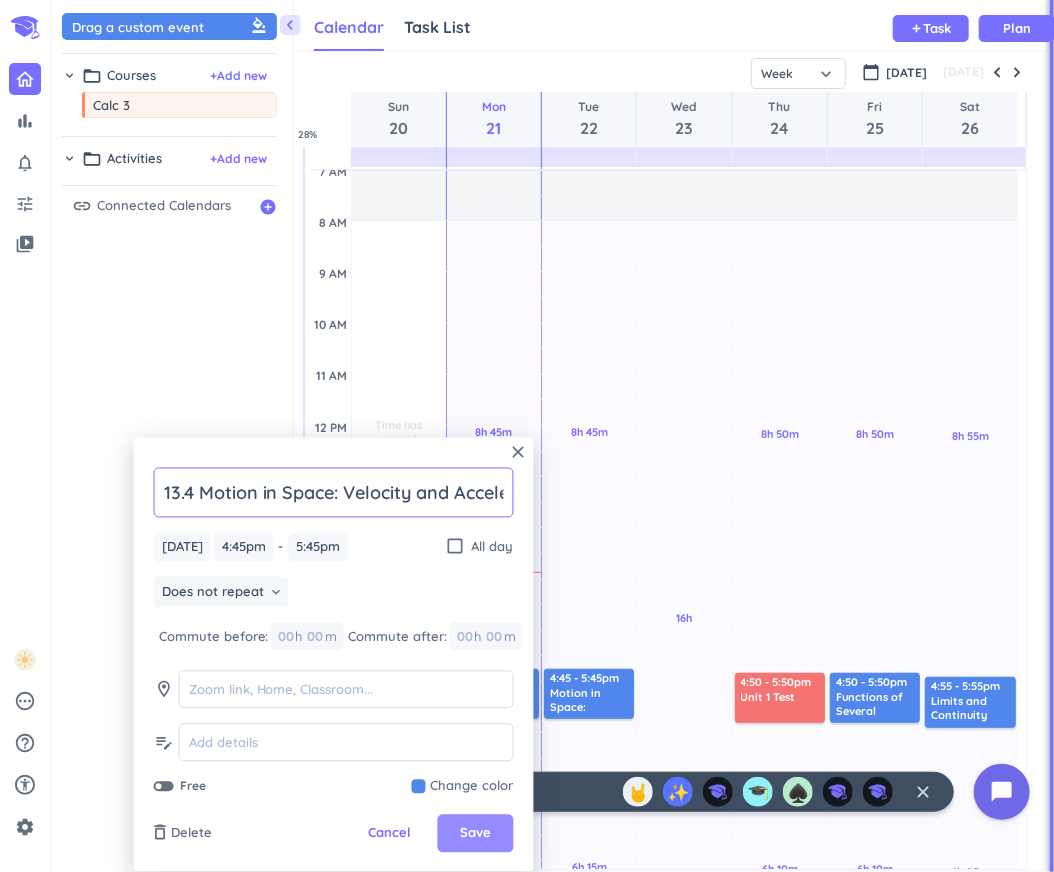 type on "13.4 Motion in Space: Velocity and Acceleration" 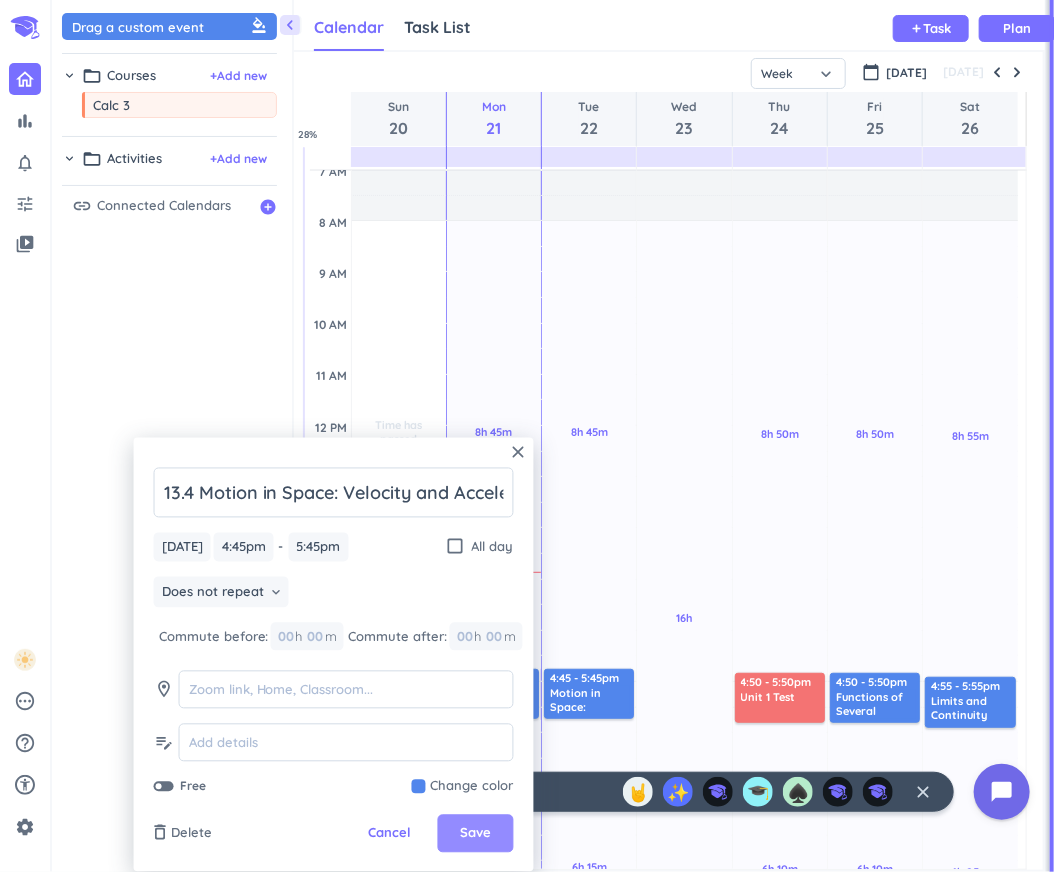 click on "Save" at bounding box center [475, 834] 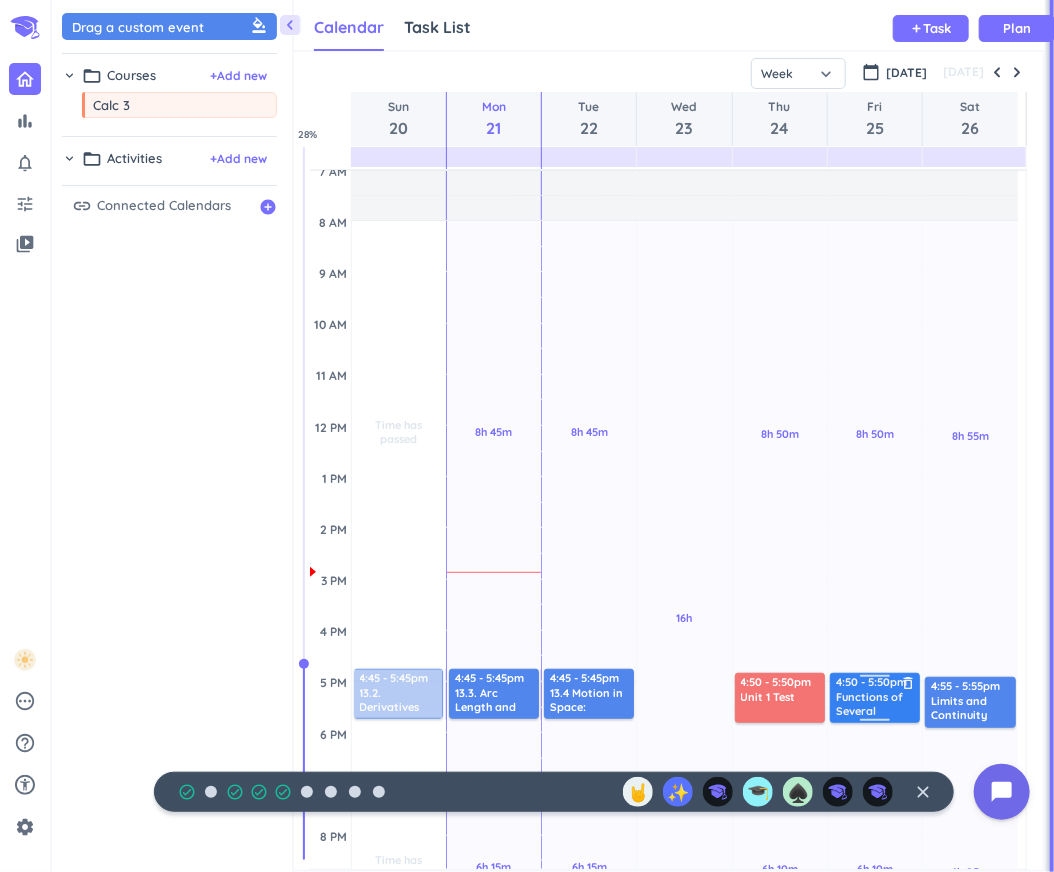 click on "Functions of Several Variables" at bounding box center [876, 704] 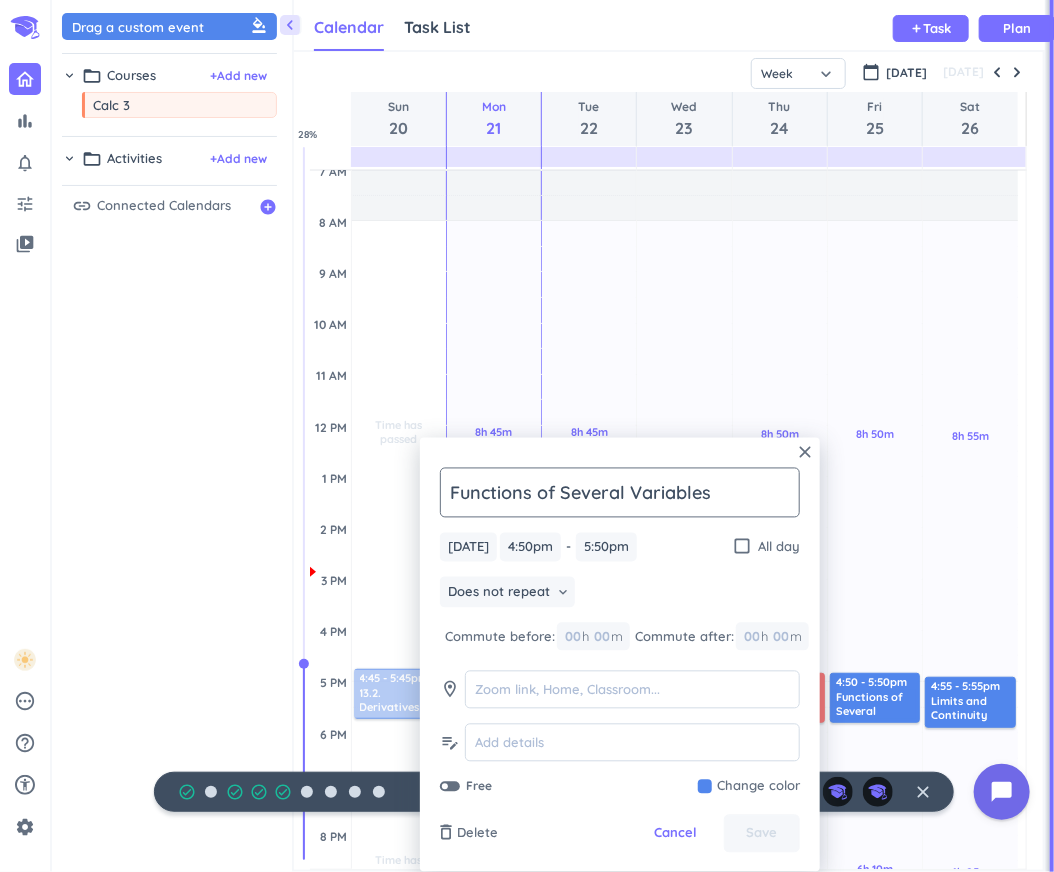 click on "Functions of Several Variables" 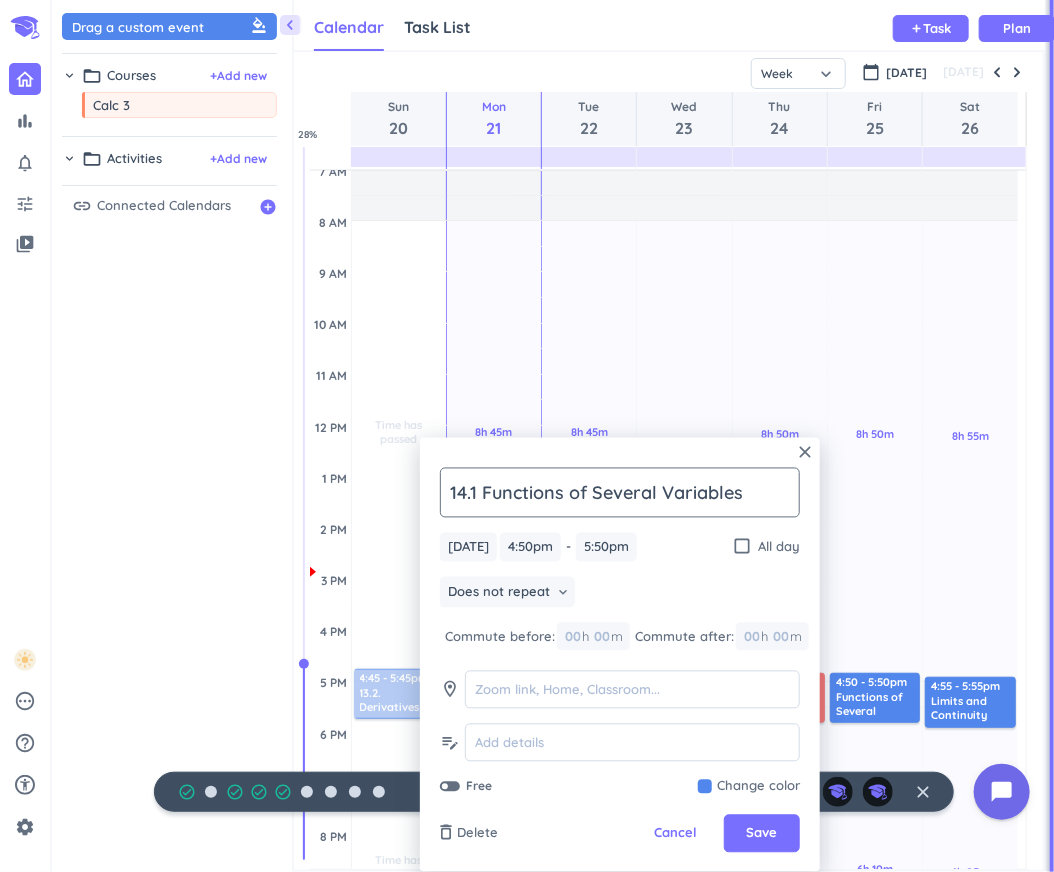 type on "14.1 Functions of Several Variables" 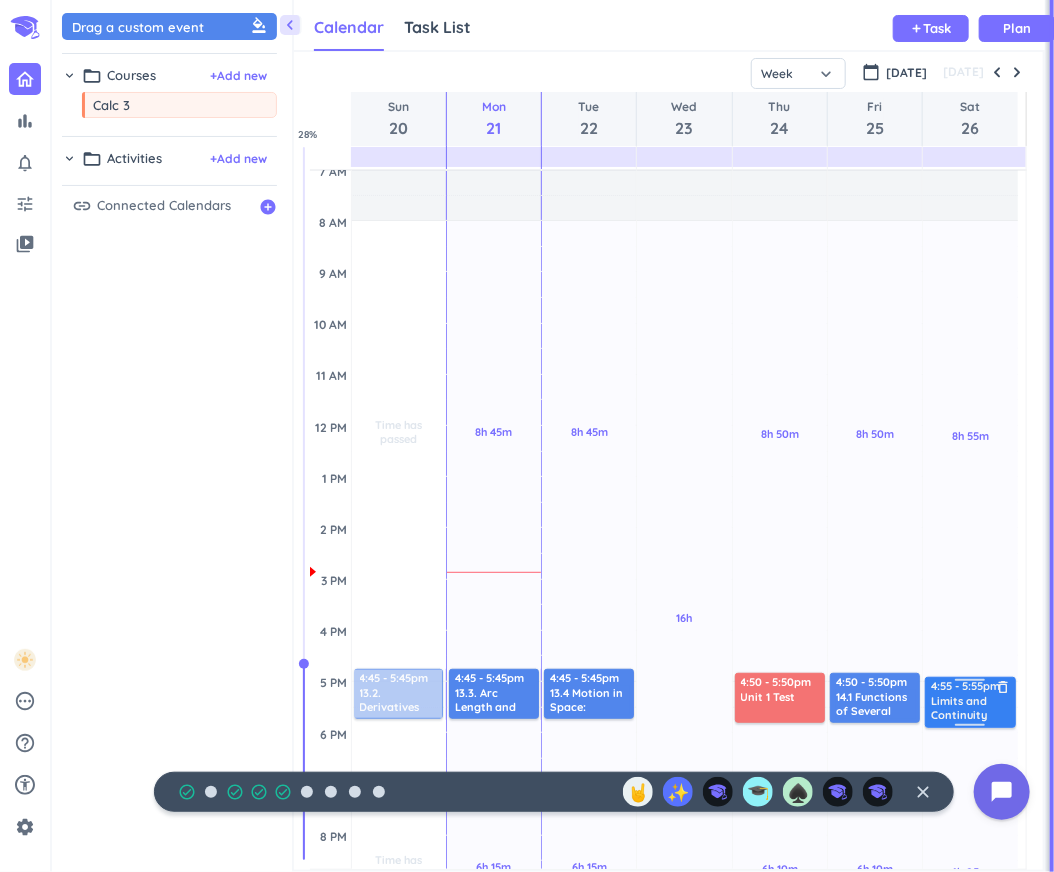 click on "Limits and Continuity" at bounding box center [971, 708] 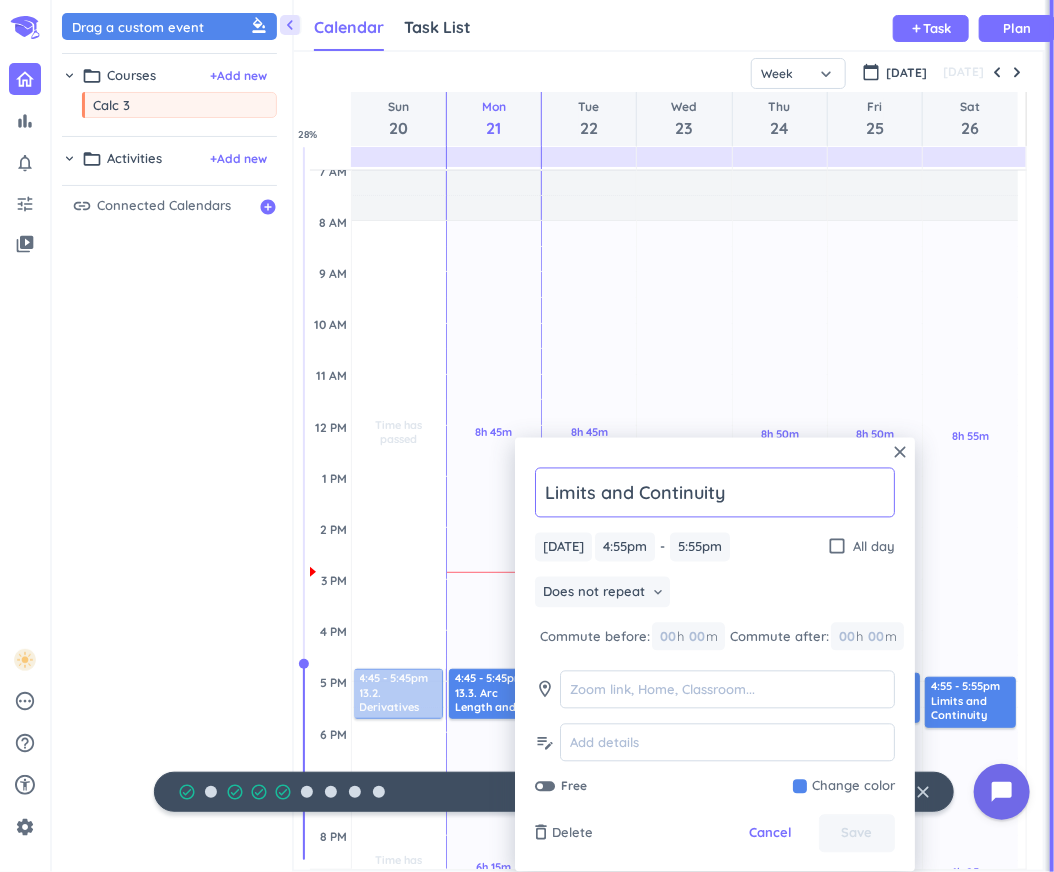click on "Limits and Continuity" 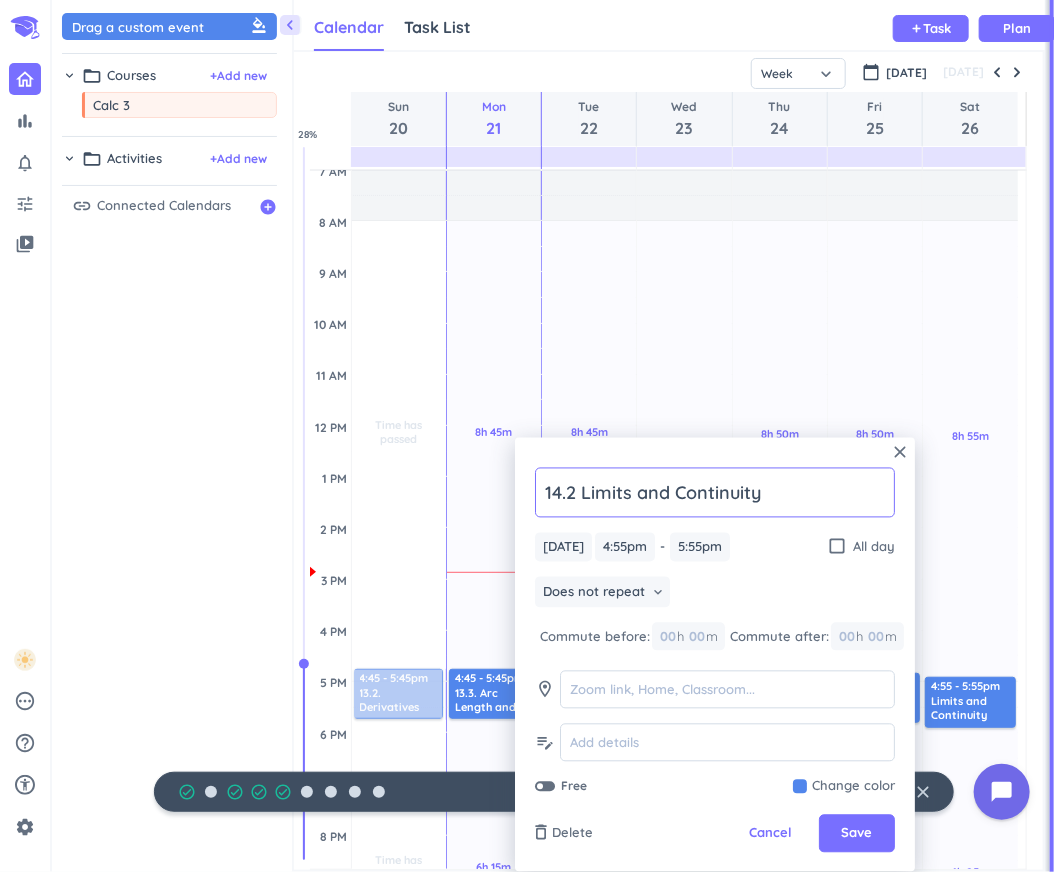 type on "14.2 Limits and Continuity" 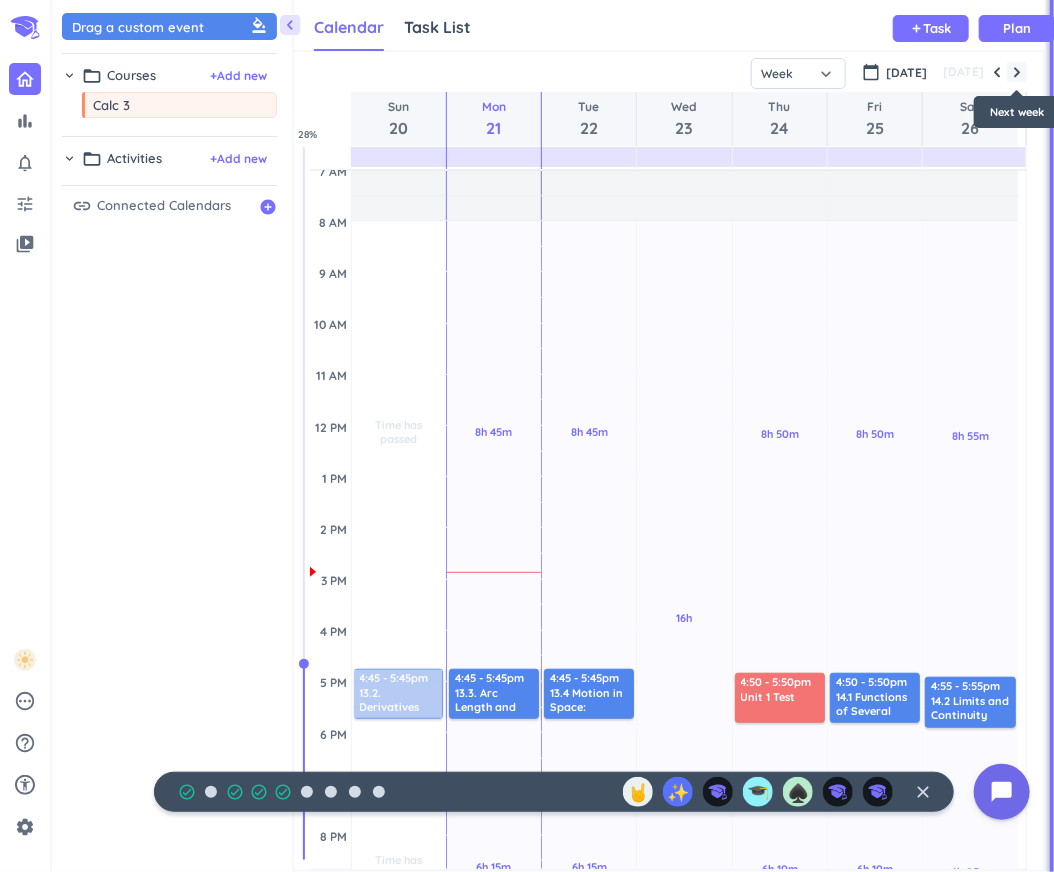 click at bounding box center (1017, 72) 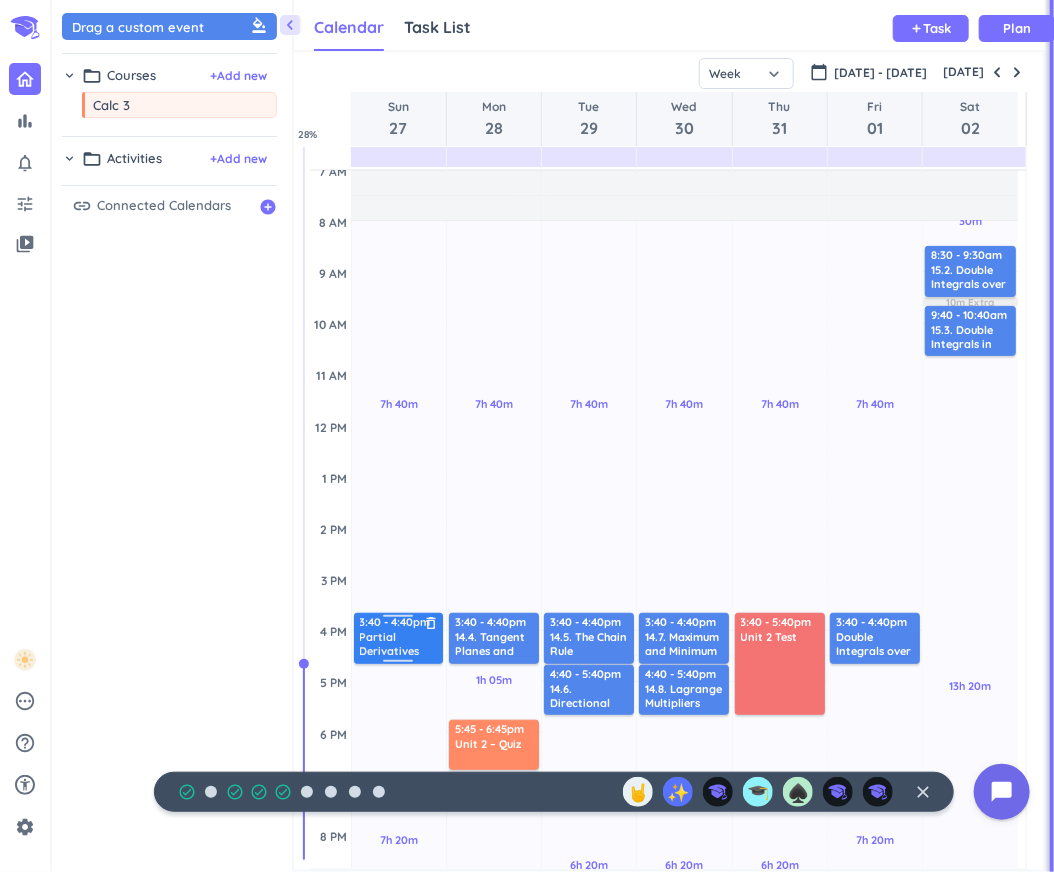 click on "Partial Derivatives" at bounding box center (400, 644) 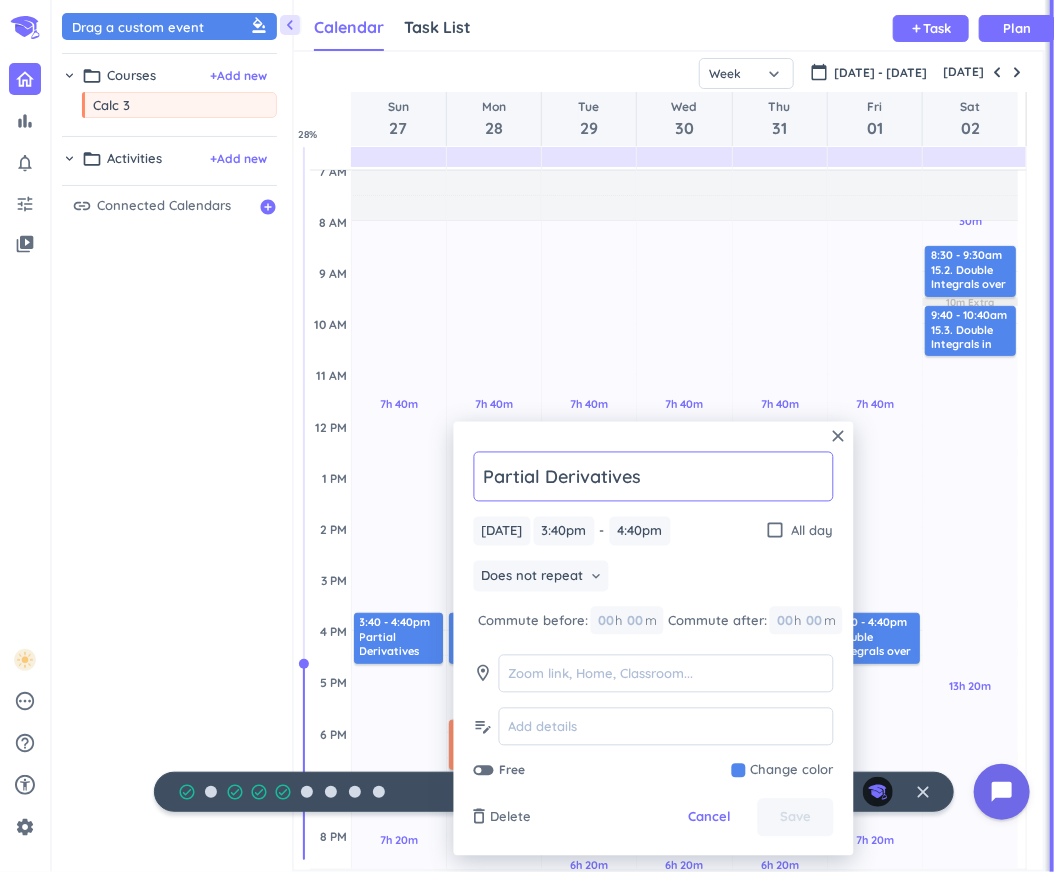 click on "Partial Derivatives" 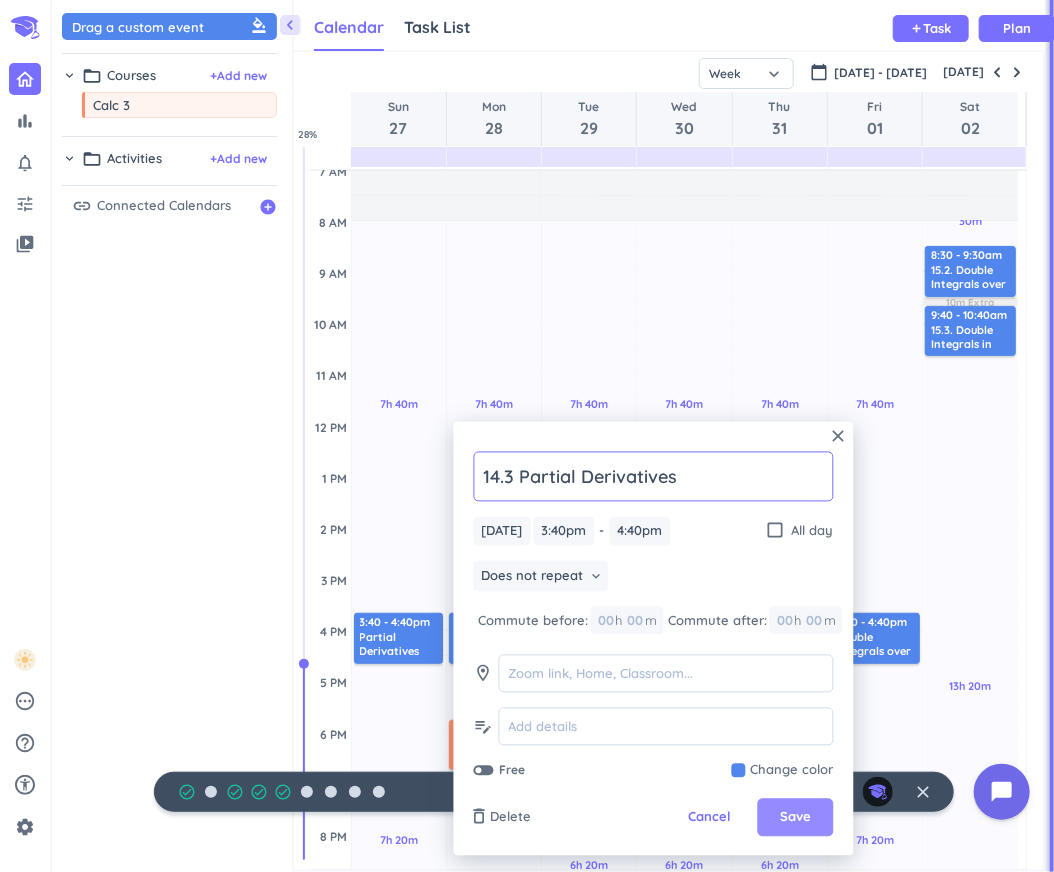 type on "14.3 Partial Derivatives" 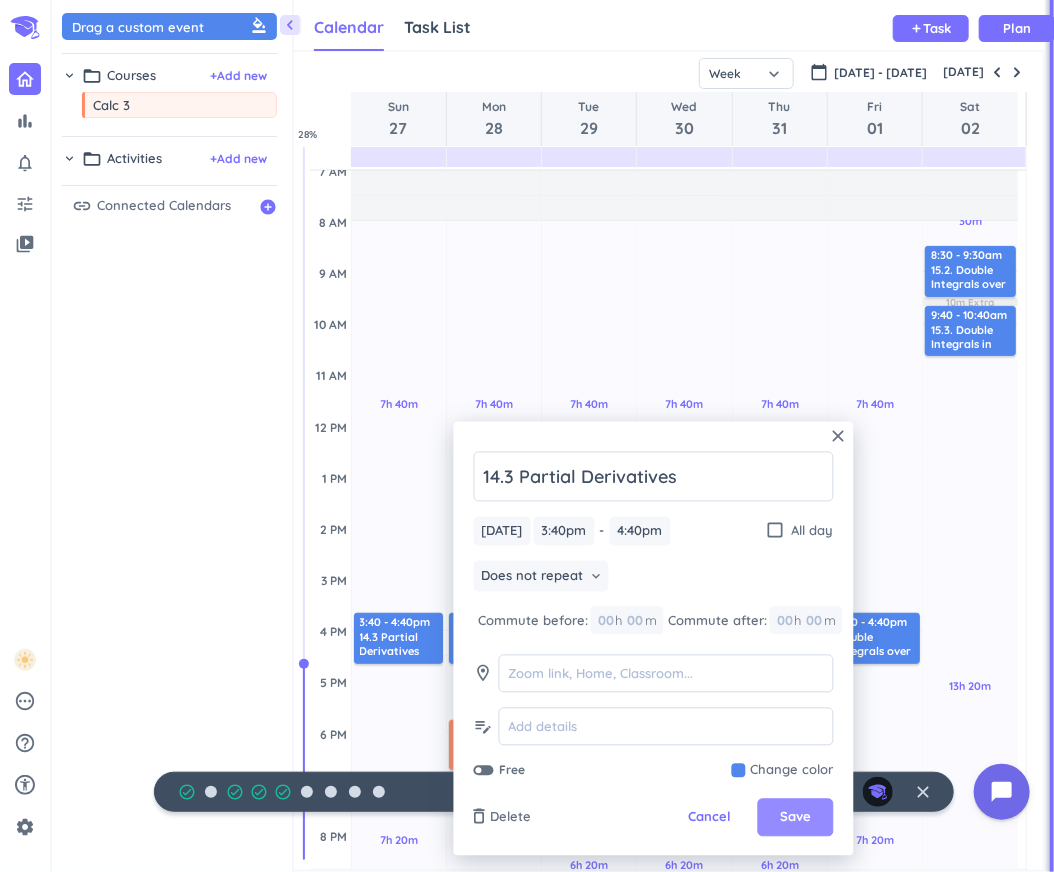 click on "Save" at bounding box center [795, 818] 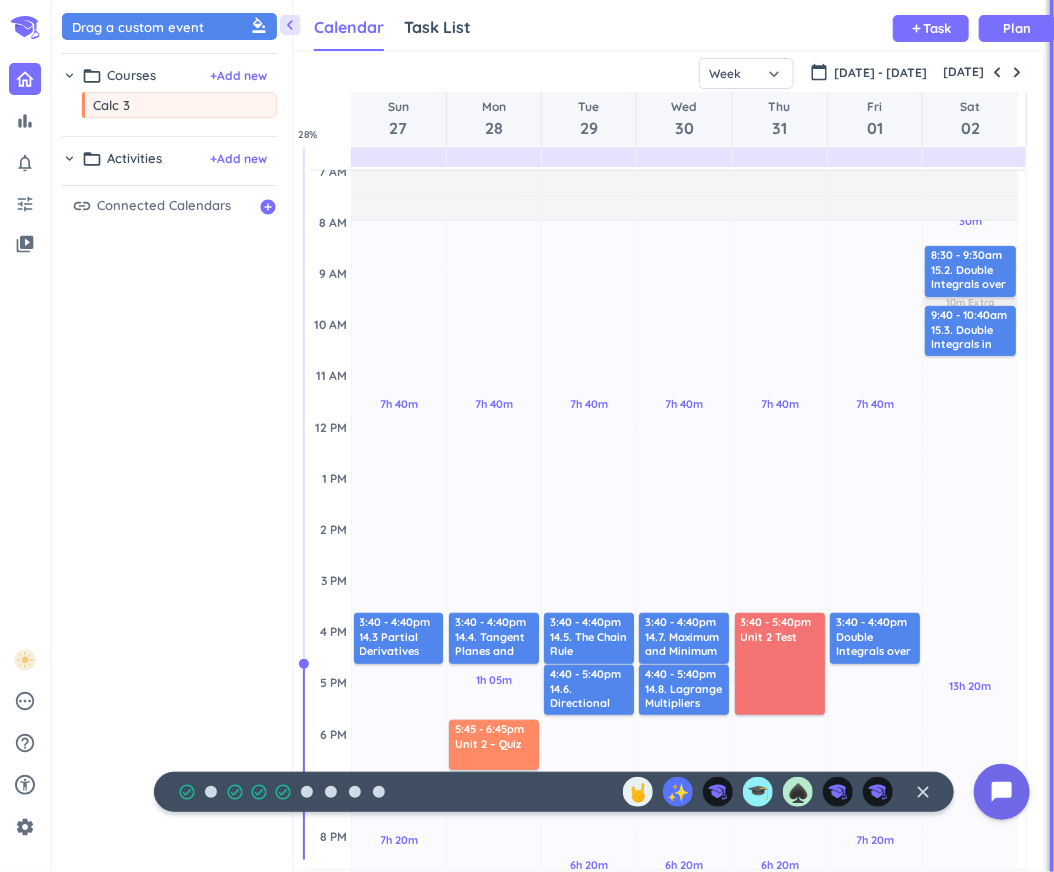 click on "[DATE]" at bounding box center (983, 72) 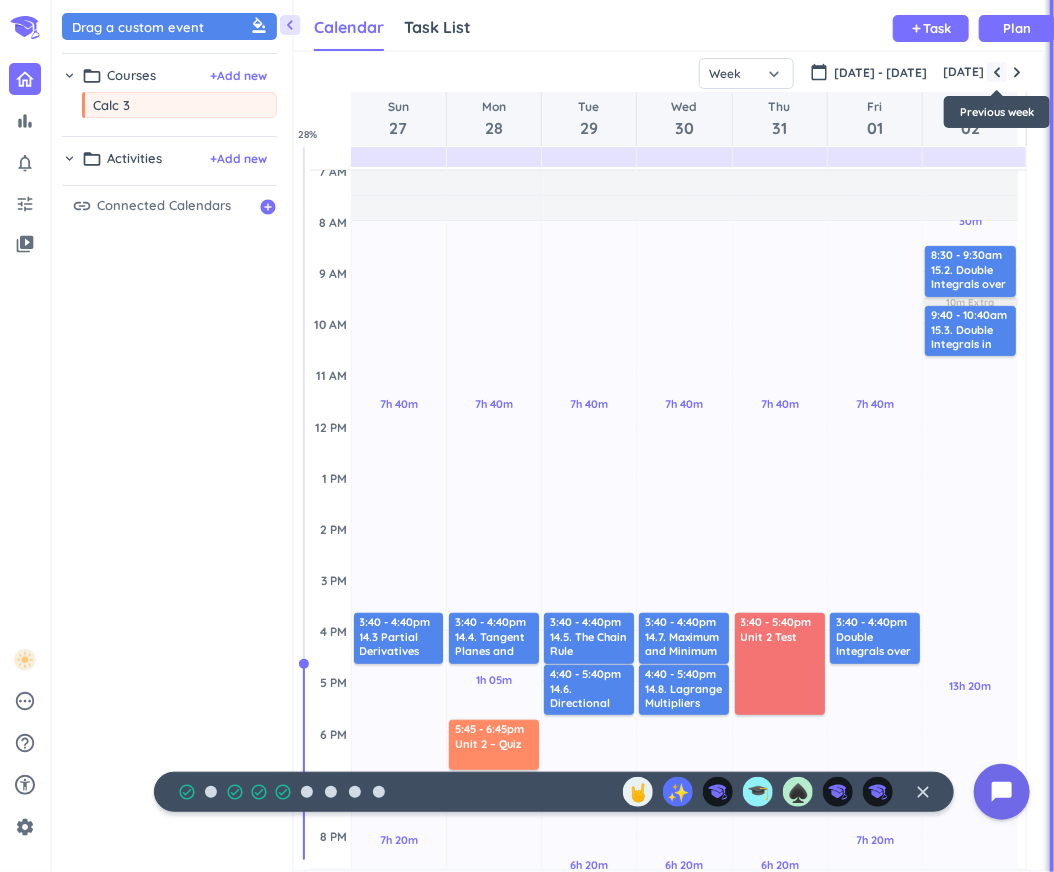 click at bounding box center (997, 72) 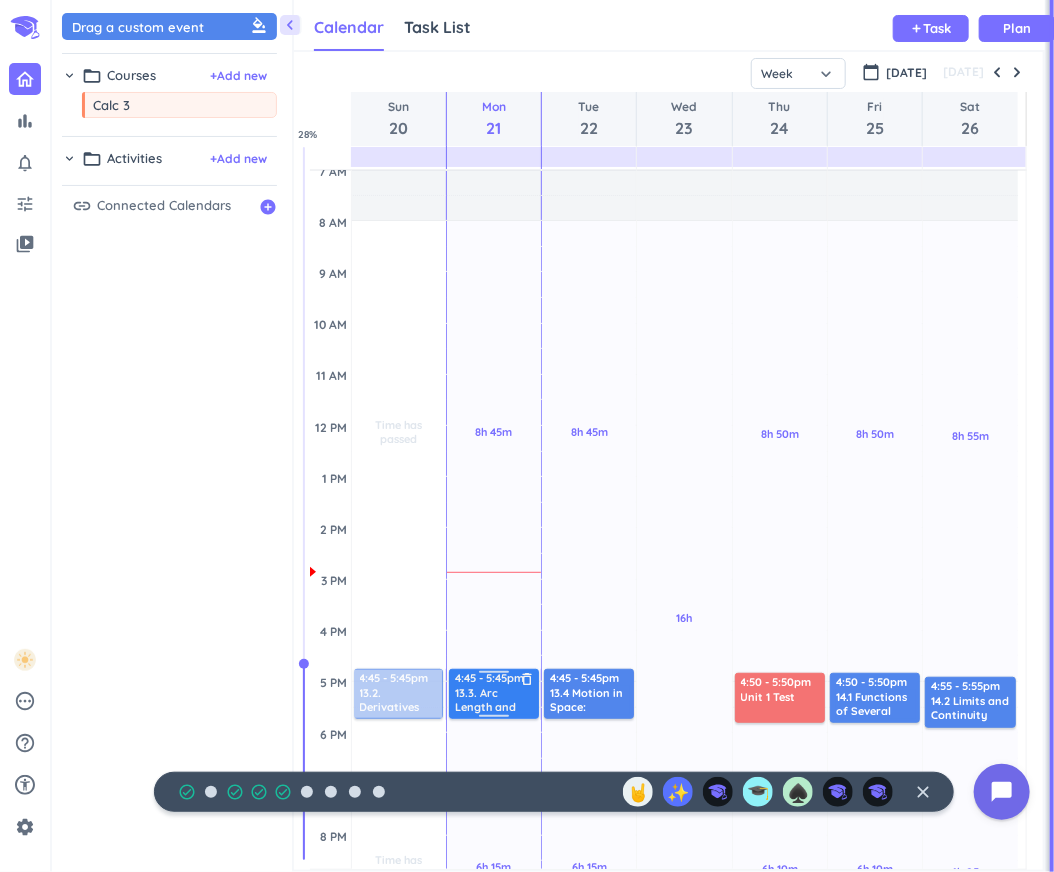 click on "13.3. Arc Length and Curvature" at bounding box center (495, 700) 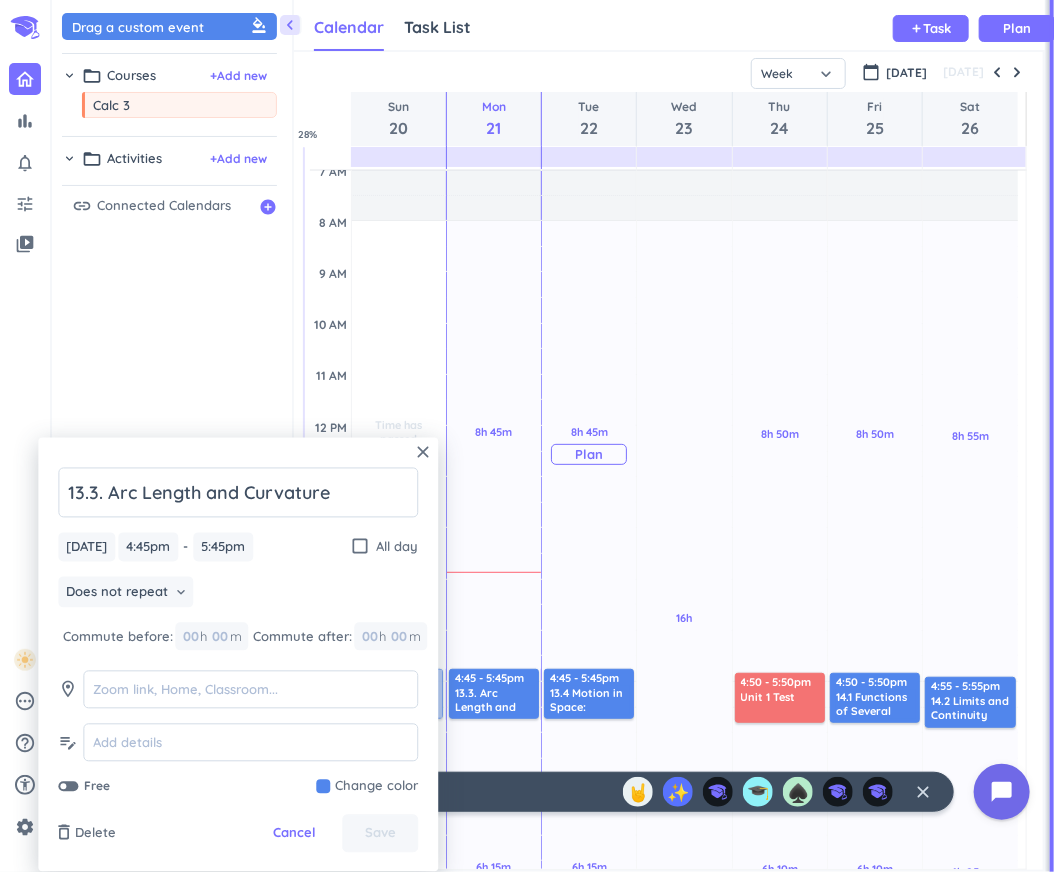 click on "8h 45m Past due Plan" at bounding box center [589, 445] 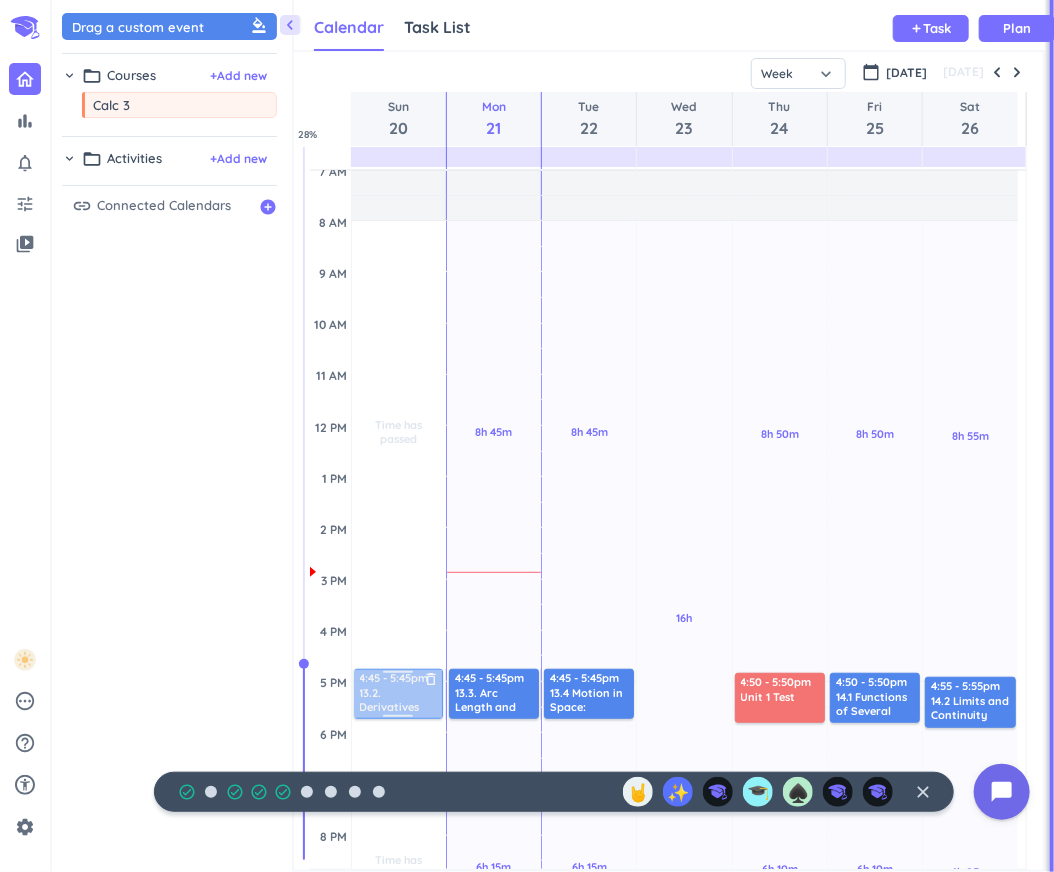 click at bounding box center [397, 694] 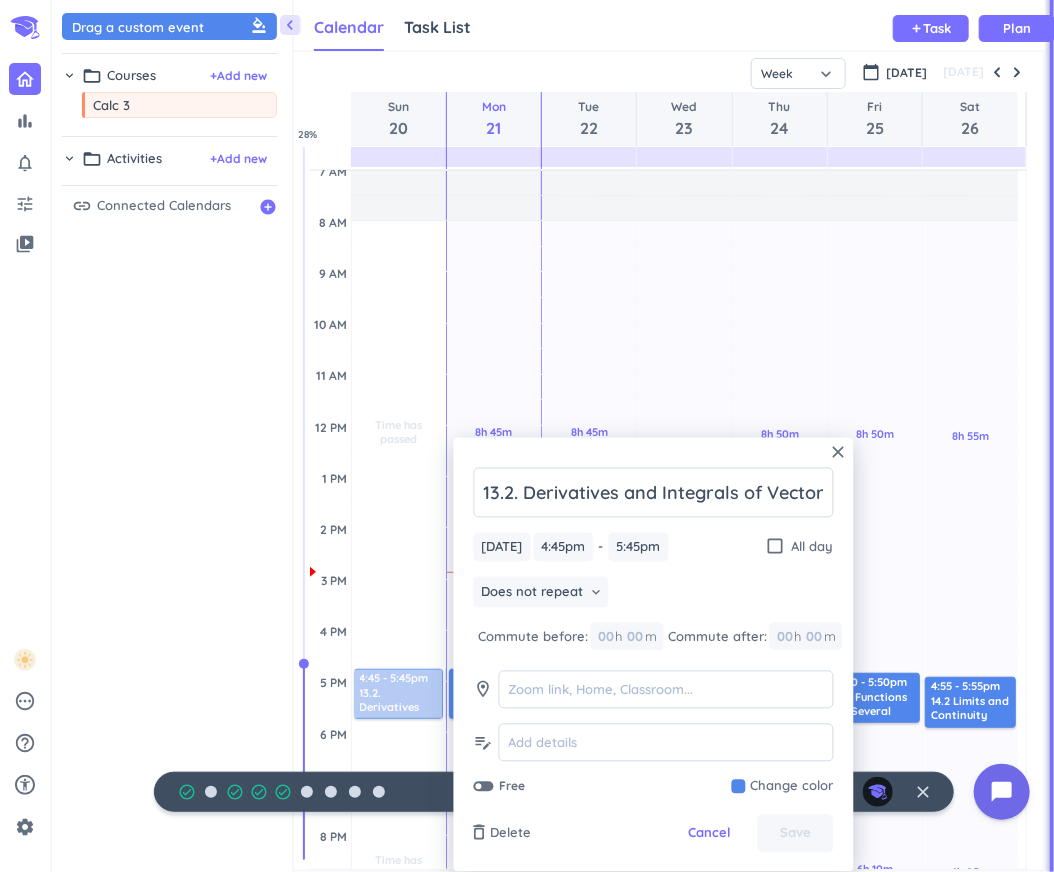 scroll, scrollTop: 0, scrollLeft: 86, axis: horizontal 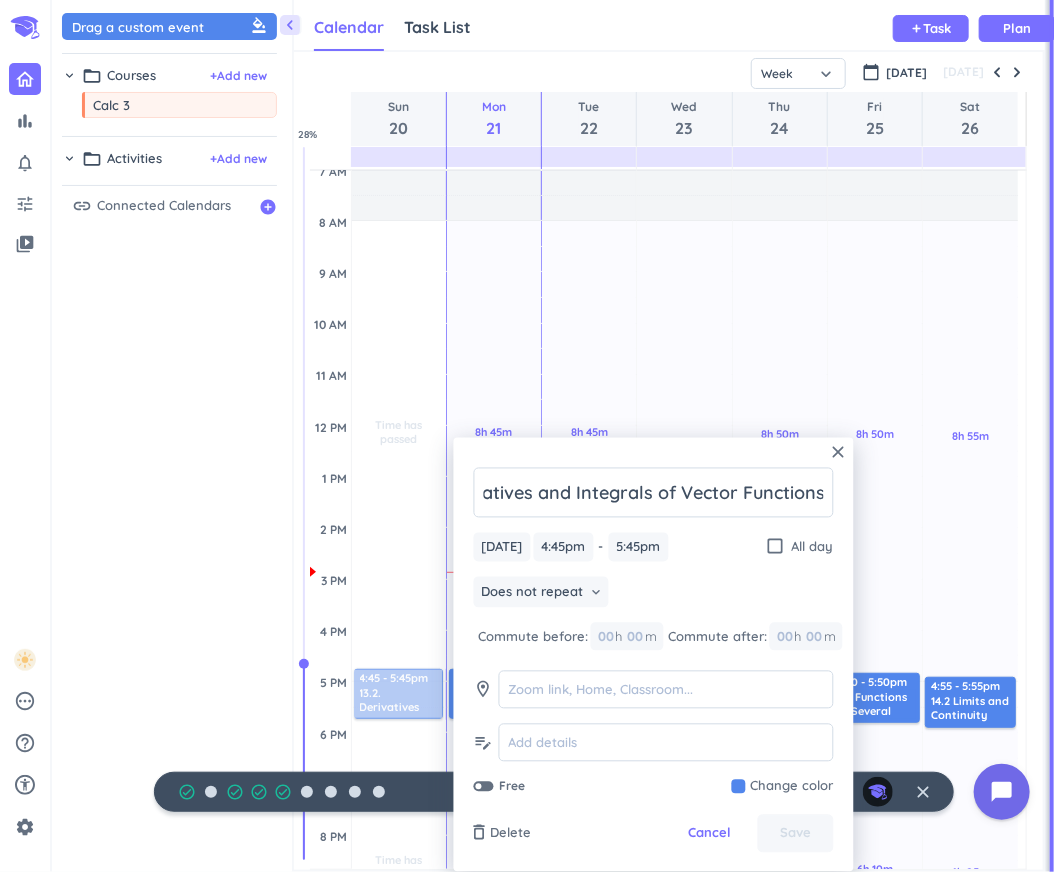 click at bounding box center (783, 787) 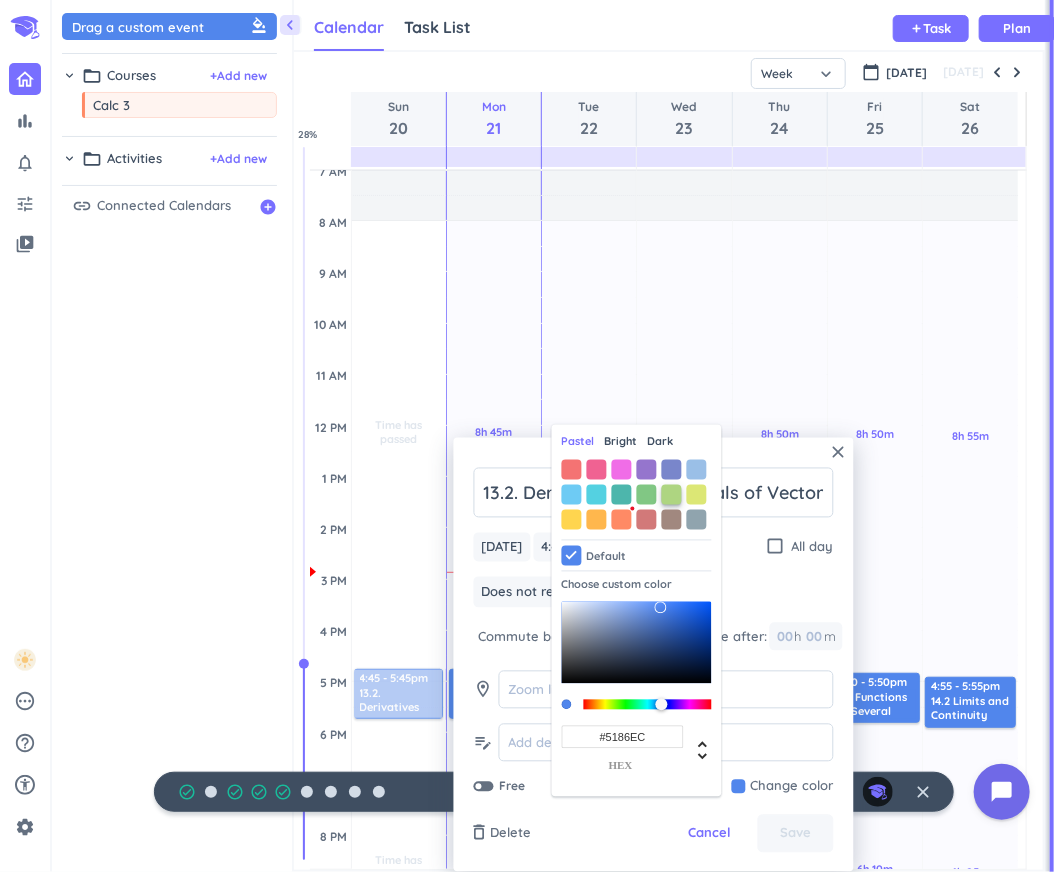 click at bounding box center (672, 494) 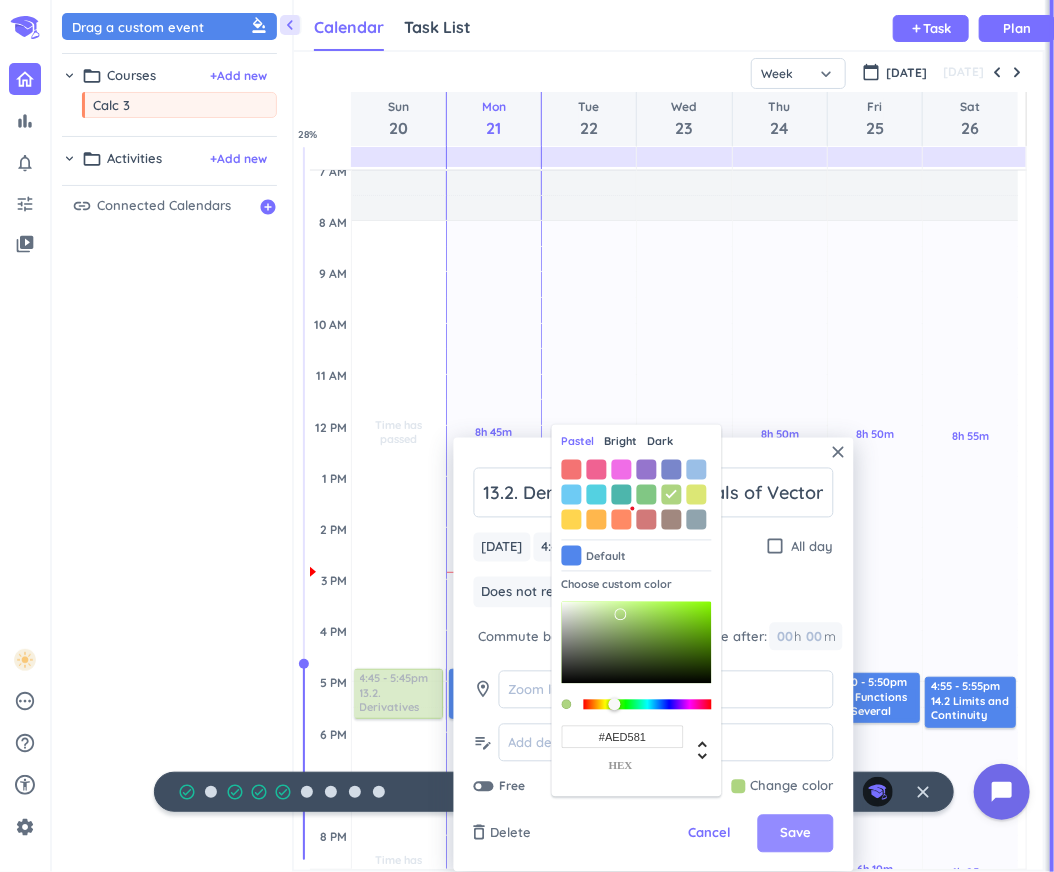click on "Save" at bounding box center (795, 834) 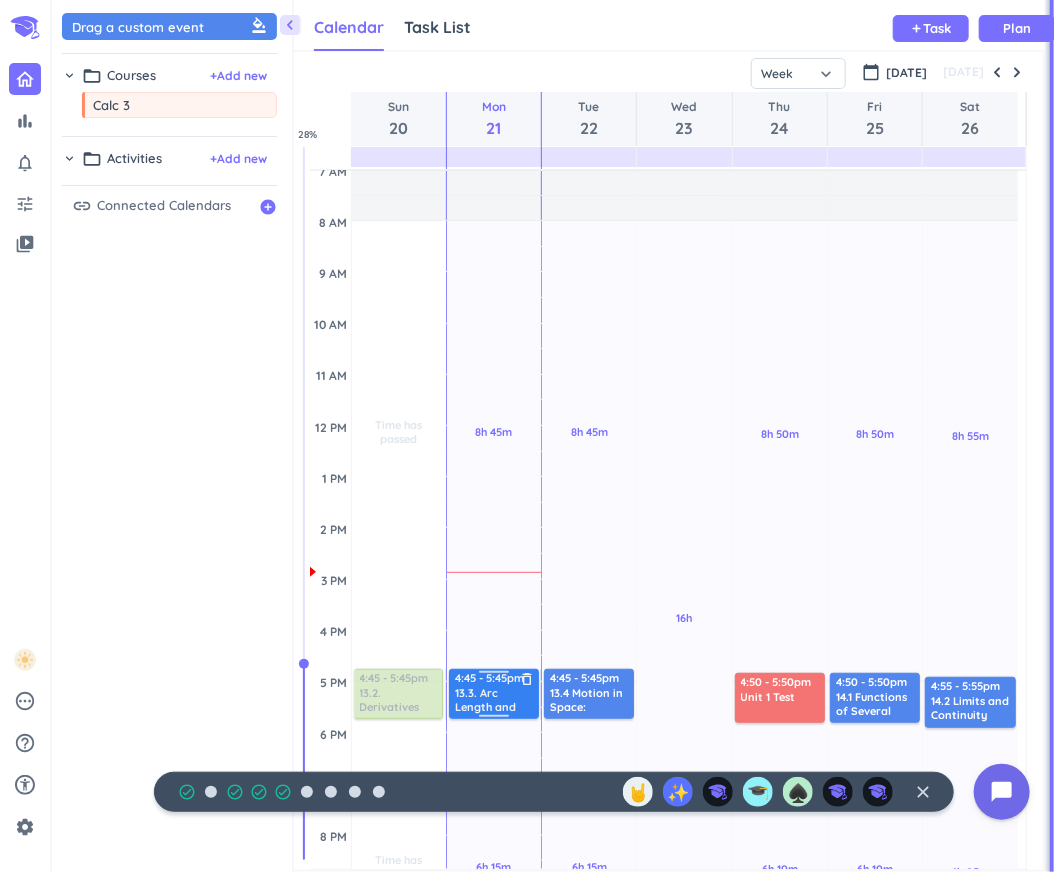 click on "13.3. Arc Length and Curvature" at bounding box center [495, 700] 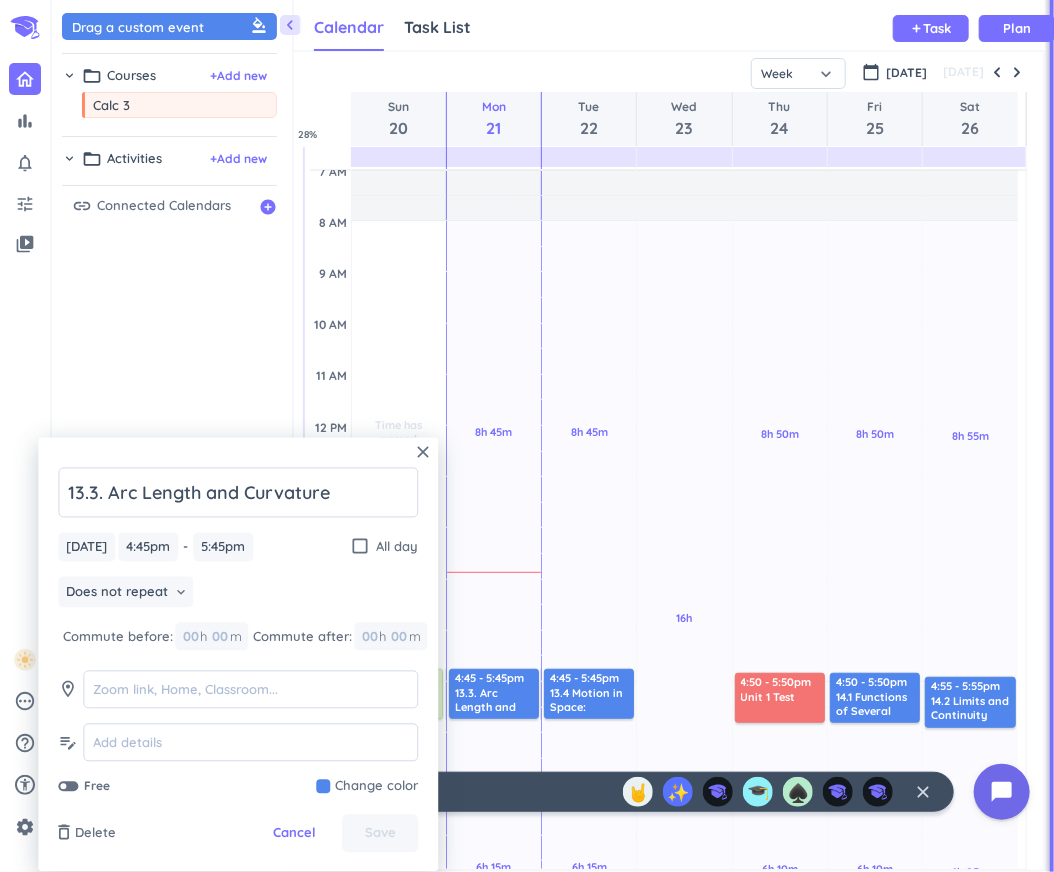 click on "13.3. Arc Length and Curvature [DATE] [DATE]   4:45pm 4:45pm - 5:45pm 5:45pm check_box_outline_blank All day Does not repeat keyboard_arrow_down Commute before: 00 h 00 m Commute after: 00 h 00 m room edit_note Free Change color" at bounding box center [238, 632] 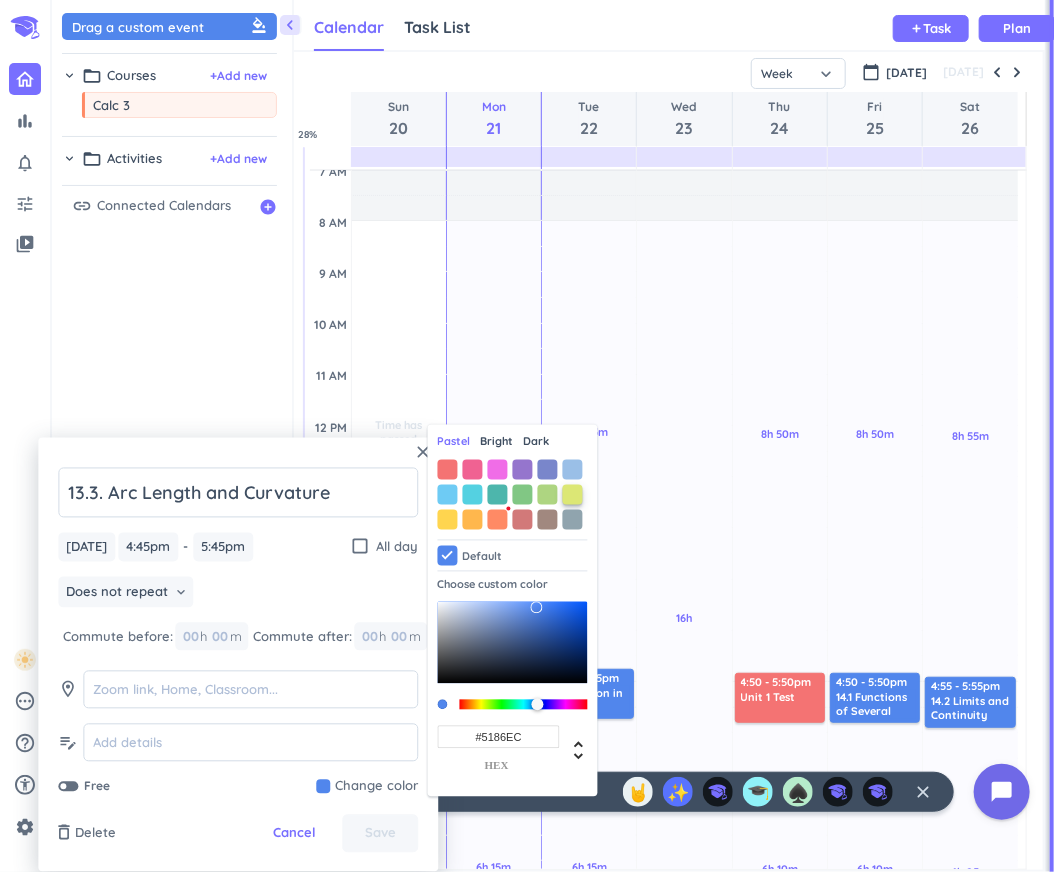 click at bounding box center [573, 494] 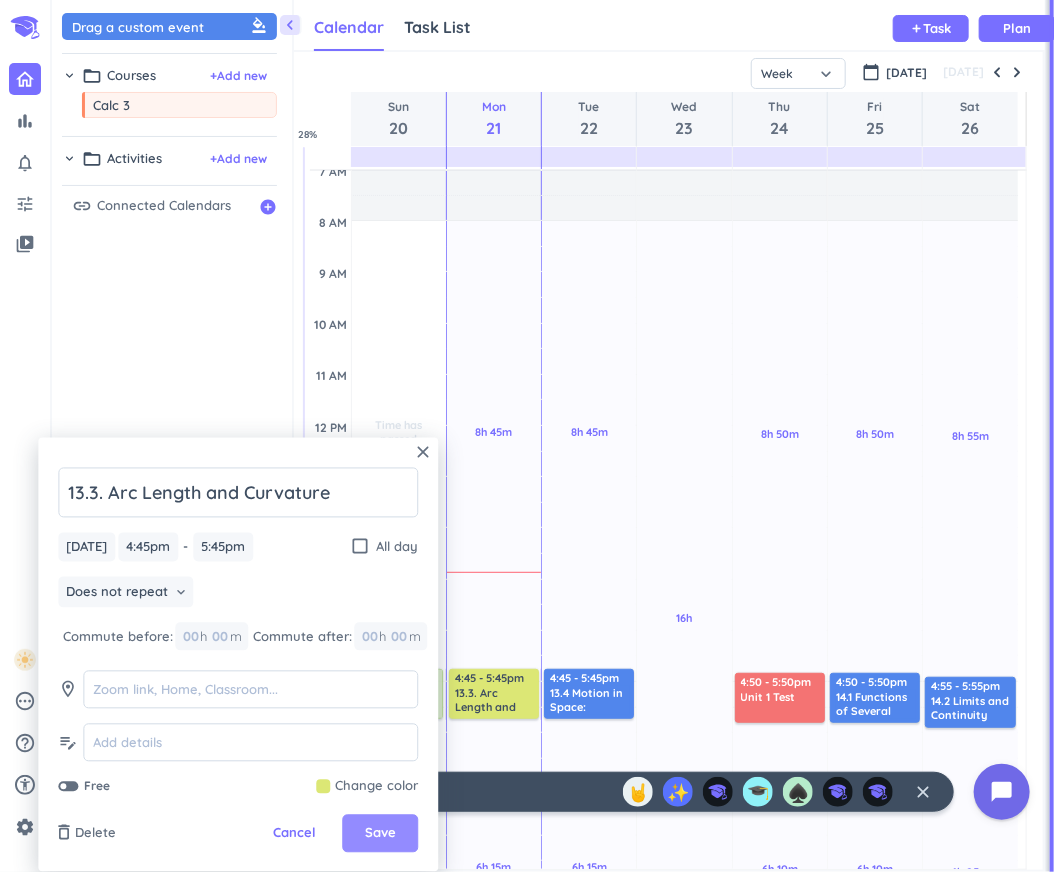 click on "Save" at bounding box center [380, 834] 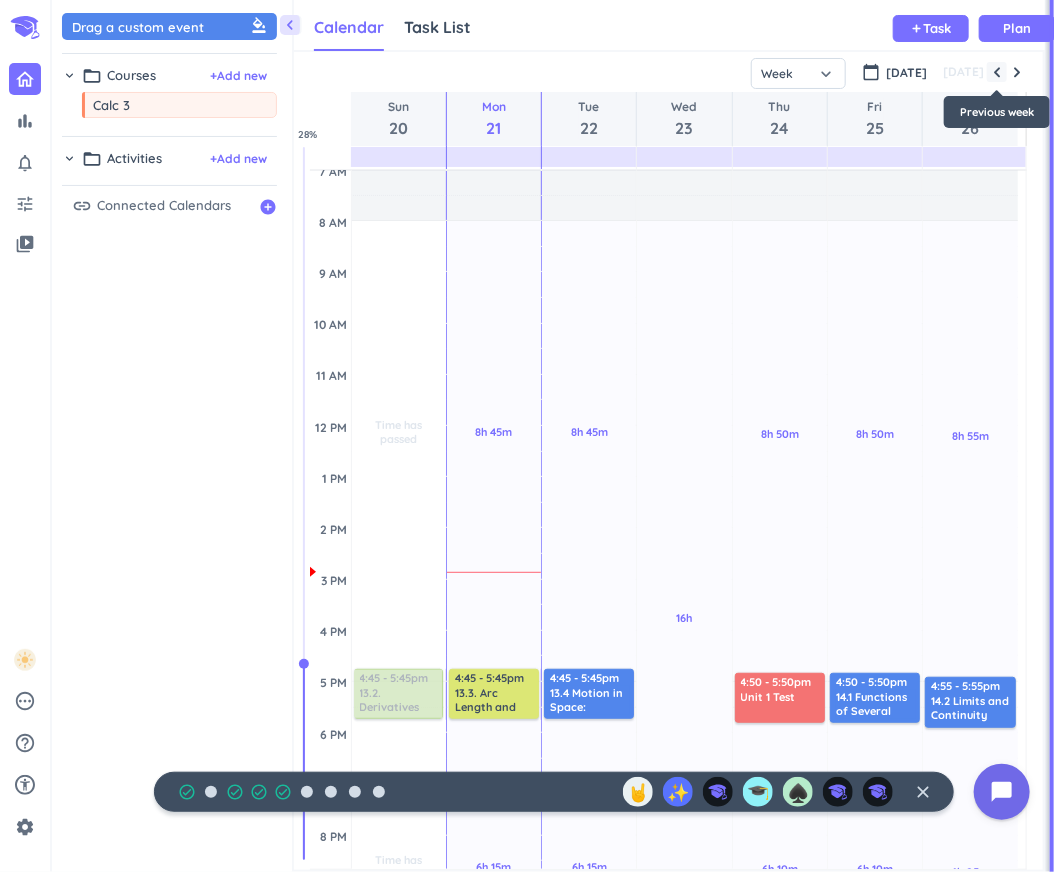 click at bounding box center [997, 72] 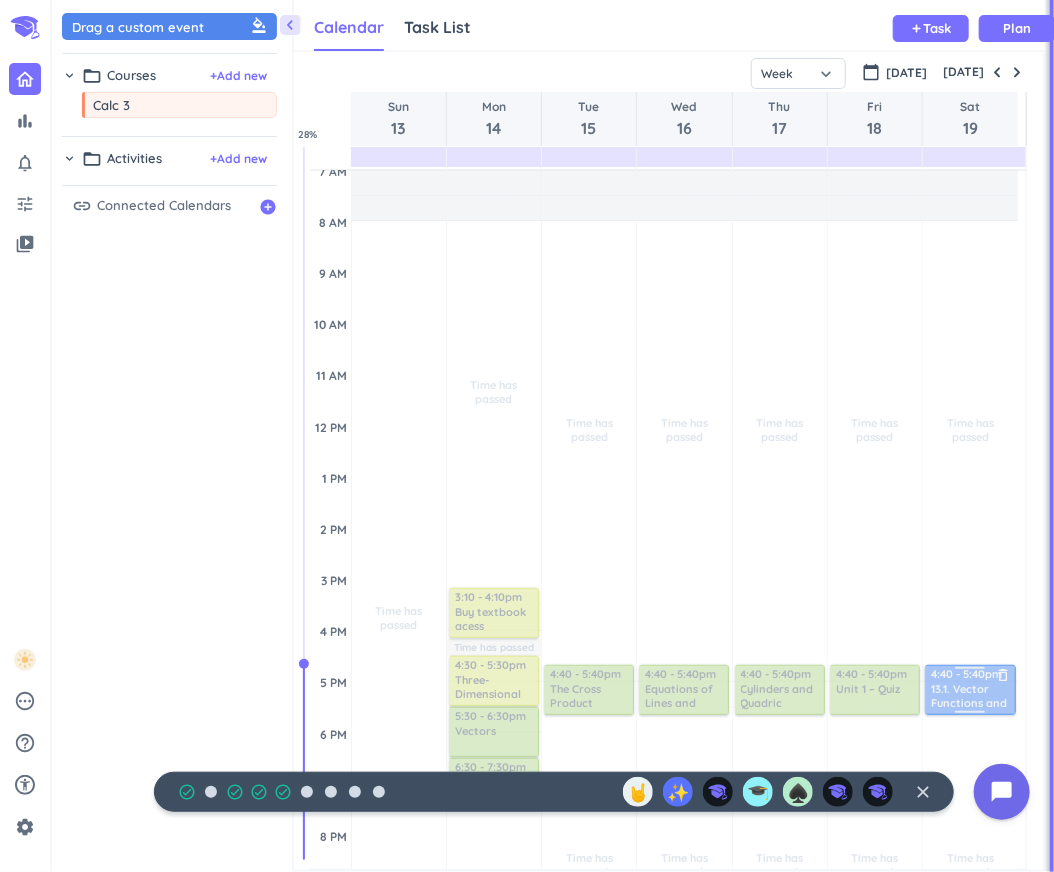 click at bounding box center (968, 690) 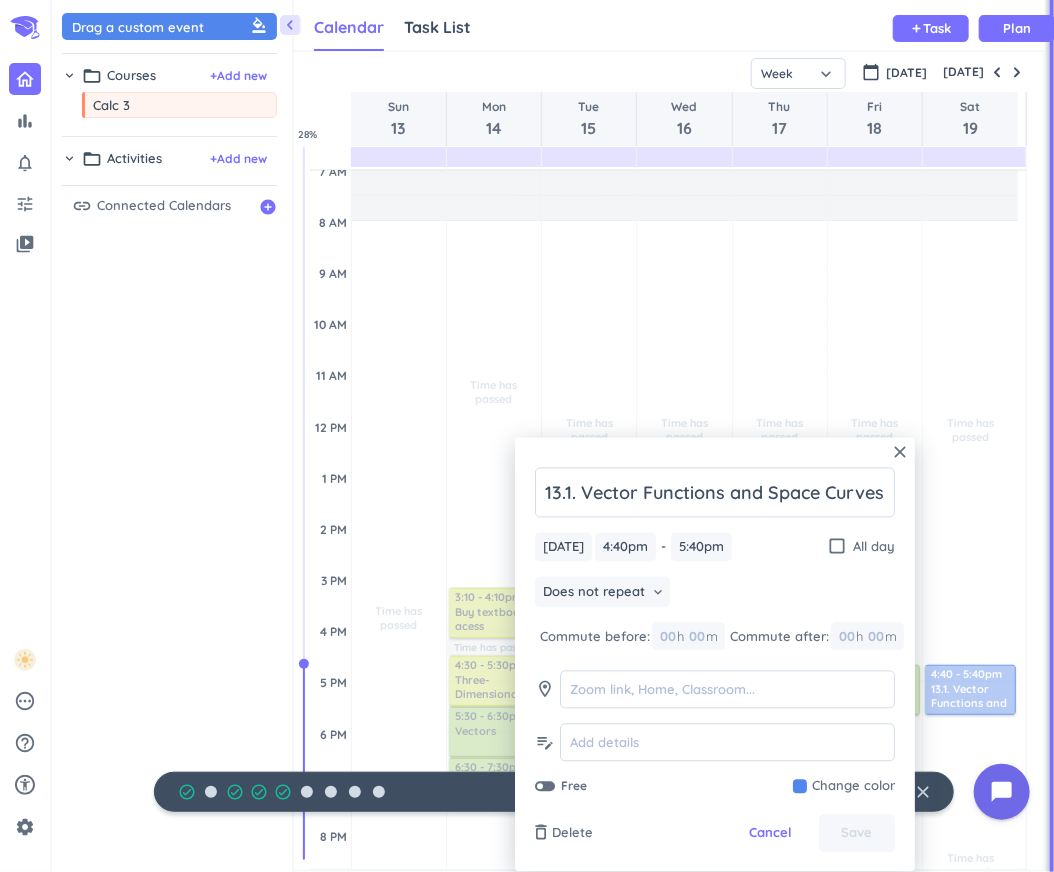 click at bounding box center [844, 787] 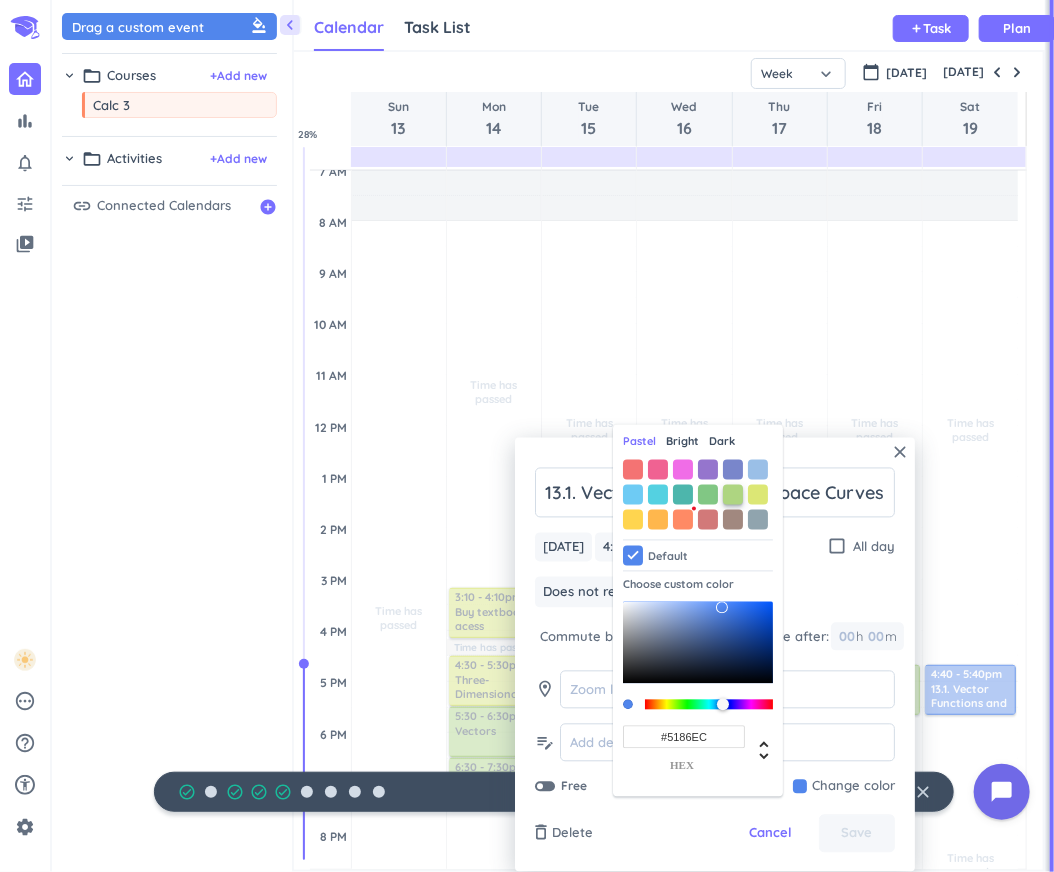 click at bounding box center [733, 494] 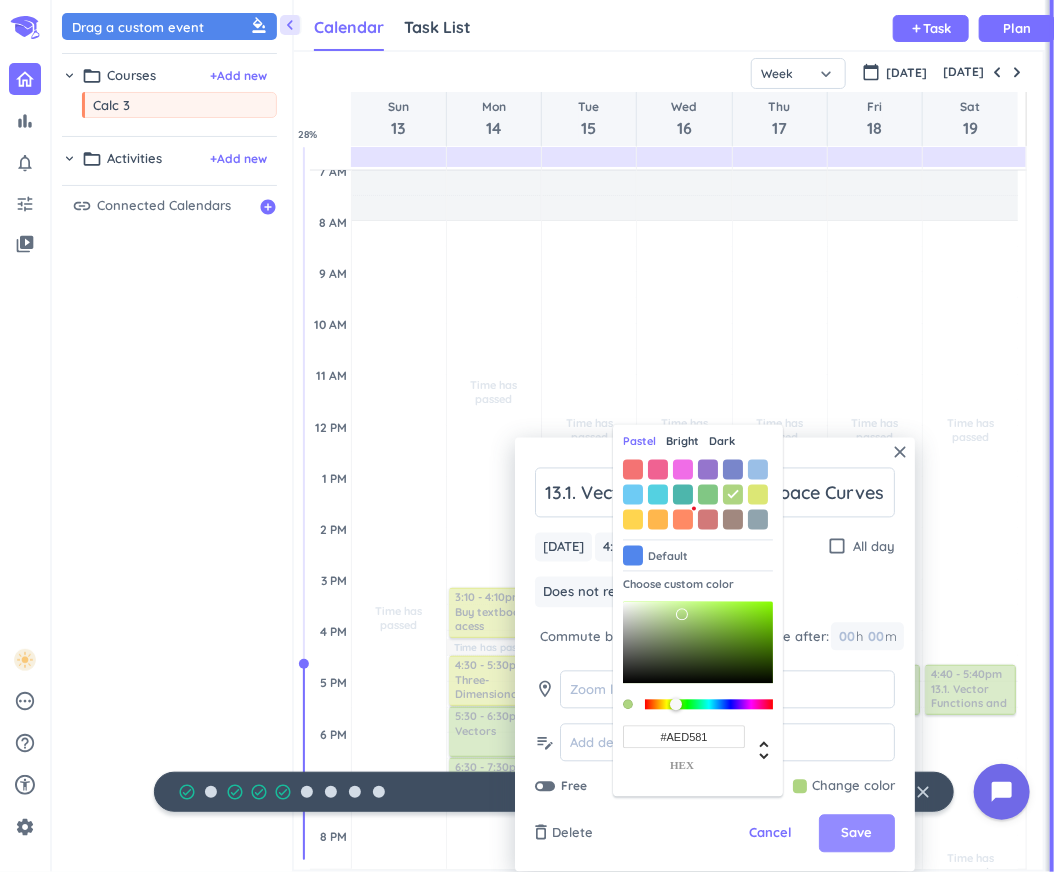 click on "Save" at bounding box center [857, 834] 